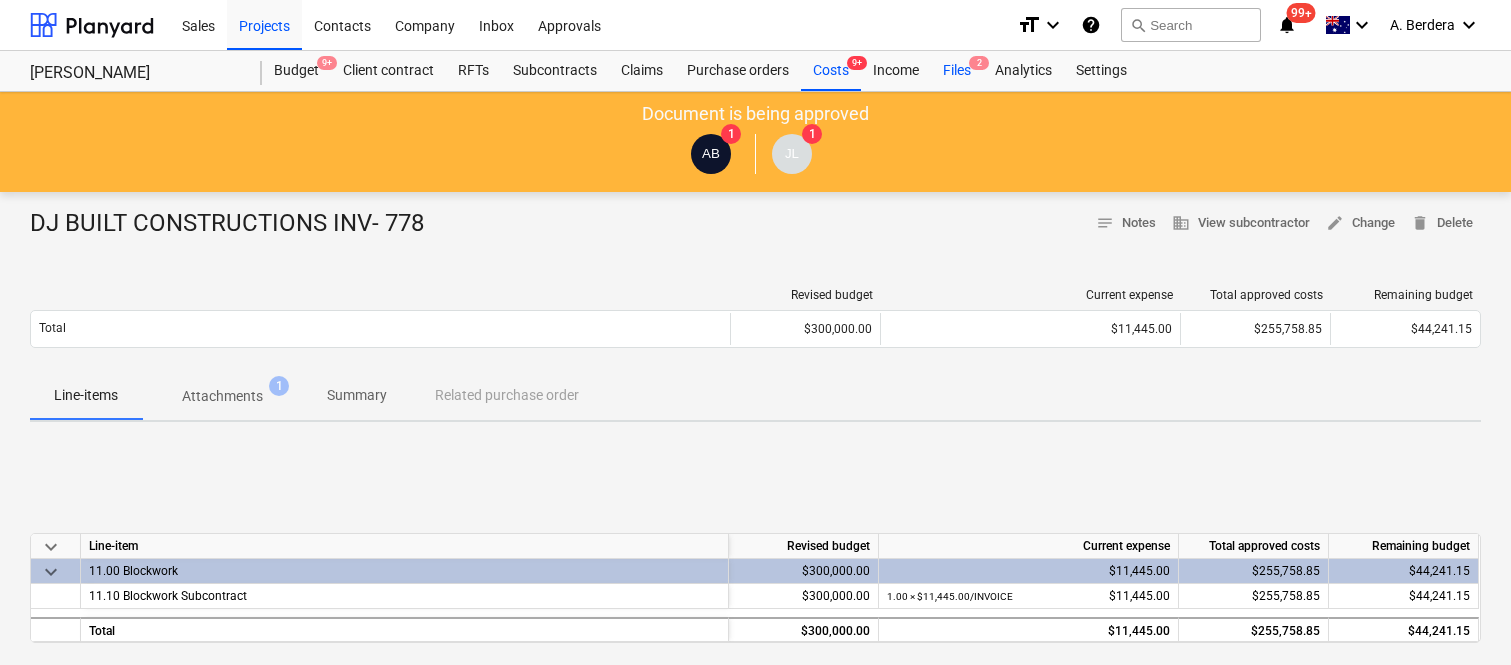 scroll, scrollTop: 0, scrollLeft: 0, axis: both 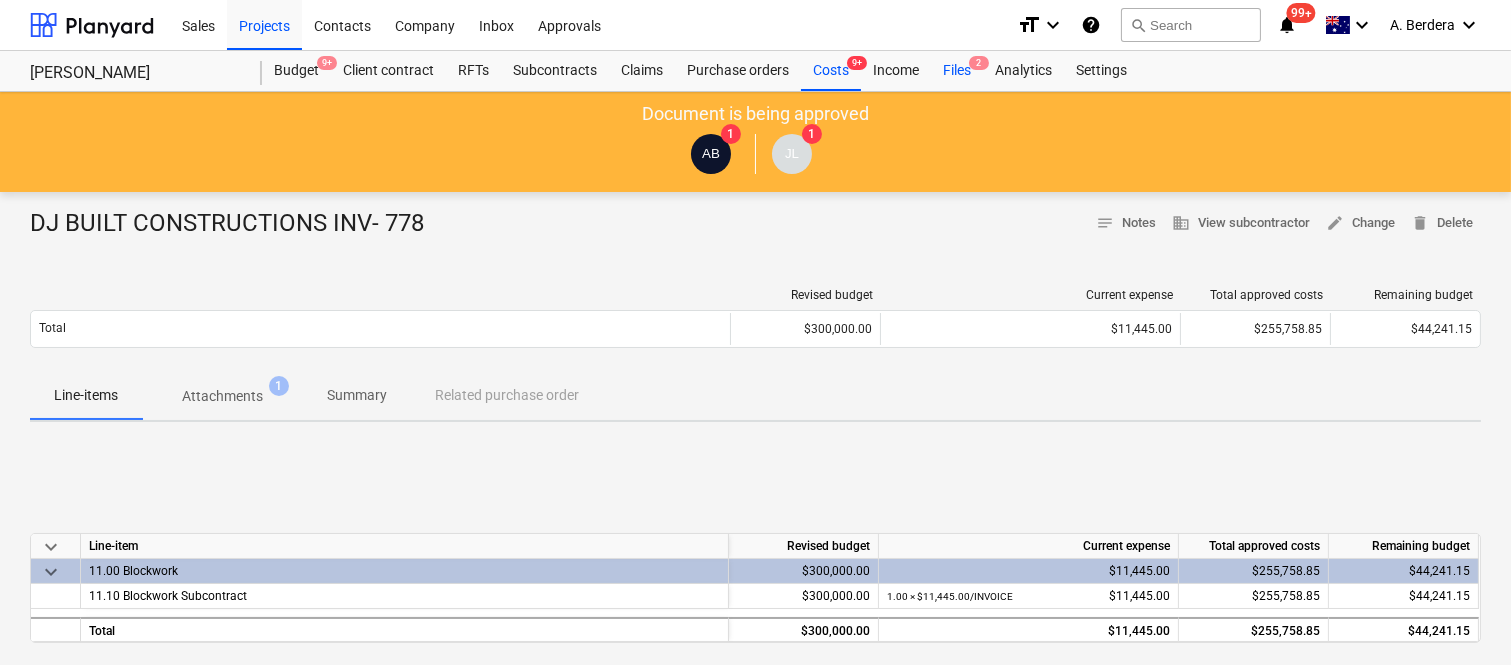 click on "Files 2" at bounding box center [957, 71] 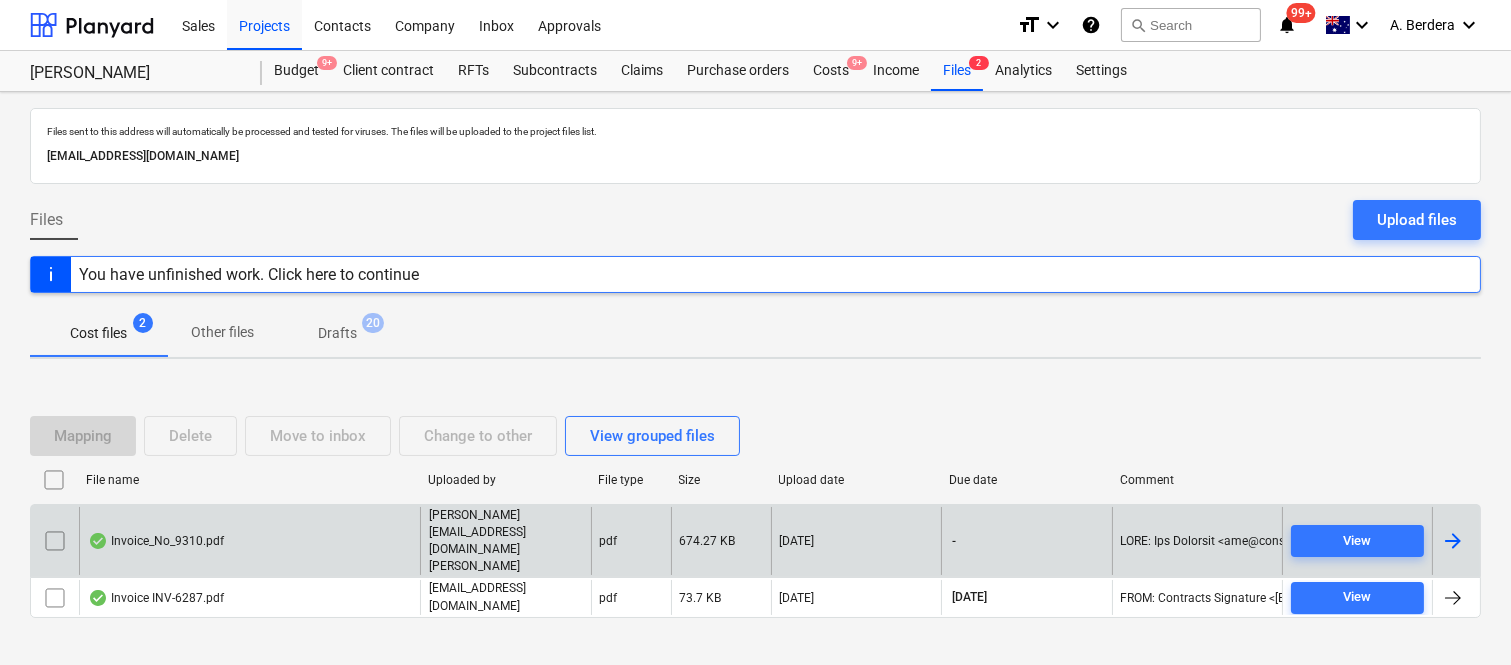 click on "Invoice_No_9310.pdf" at bounding box center [249, 541] 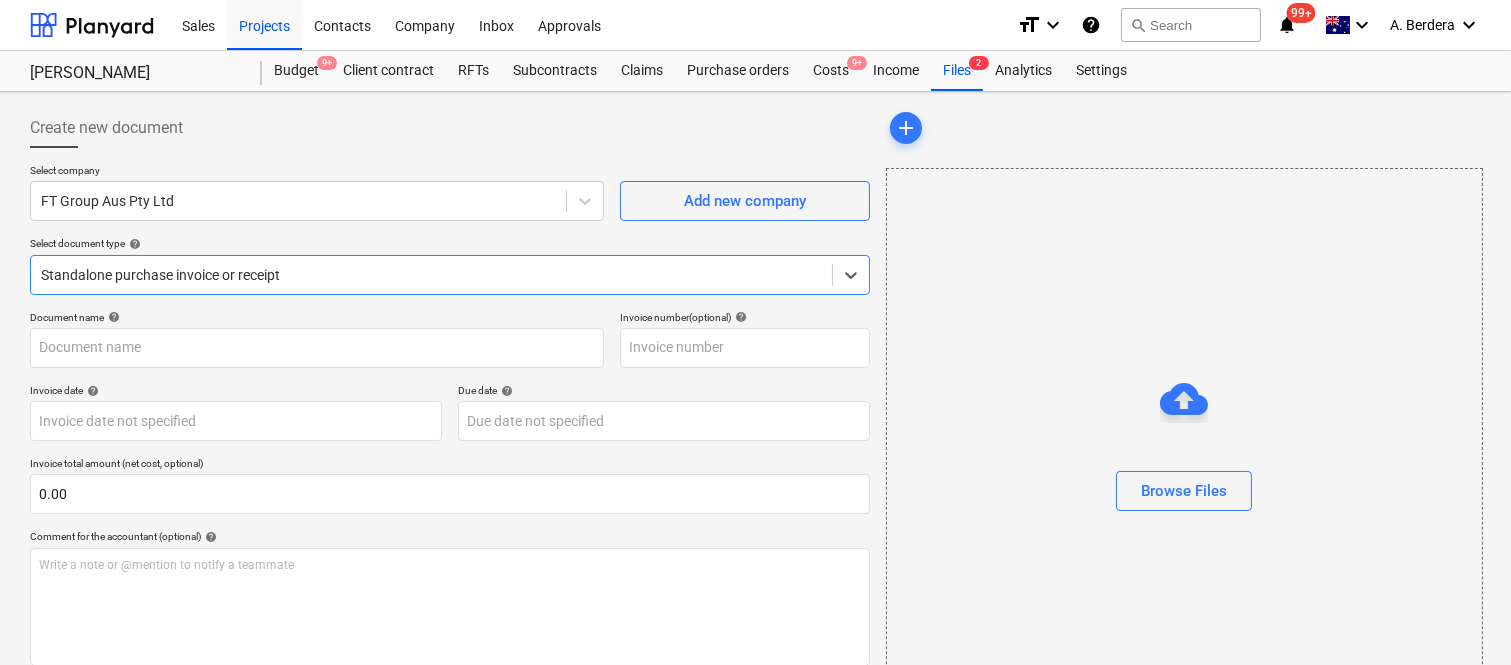 type on "Invoice_No_9310.pdf" 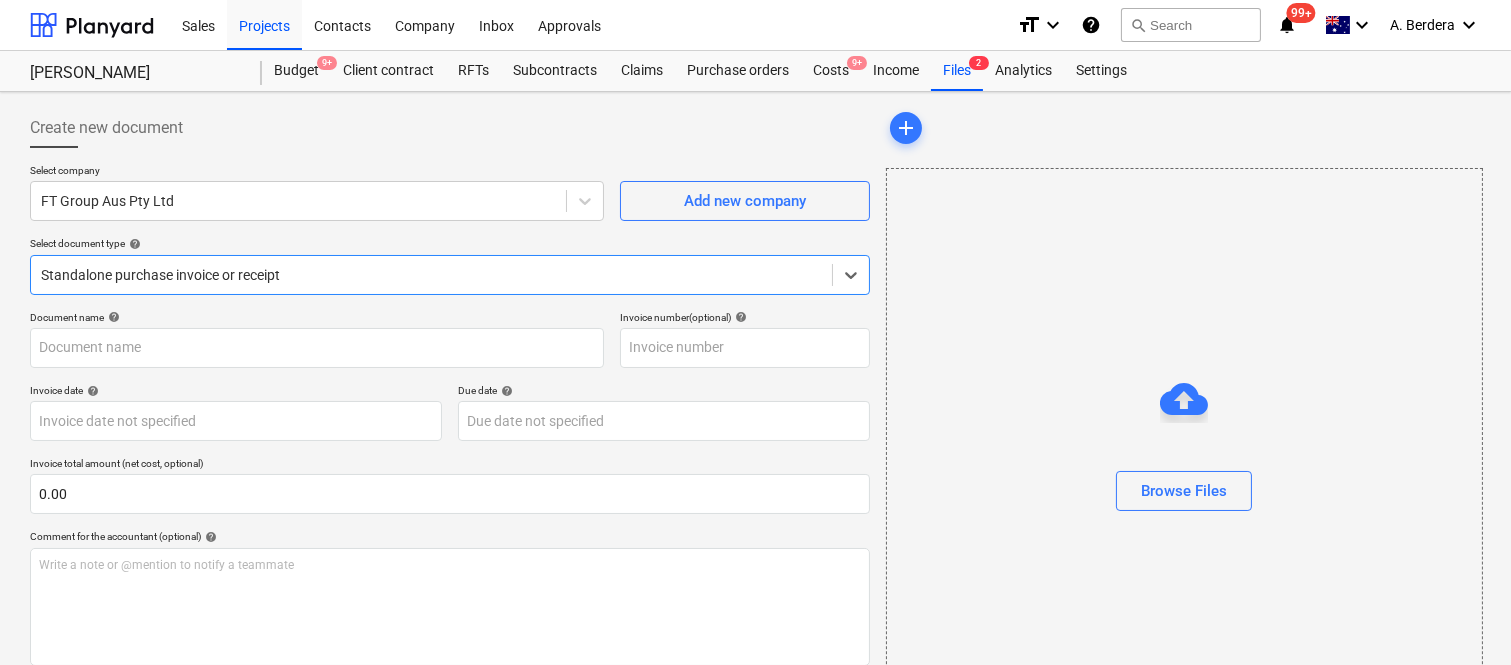 type on "[DATE]" 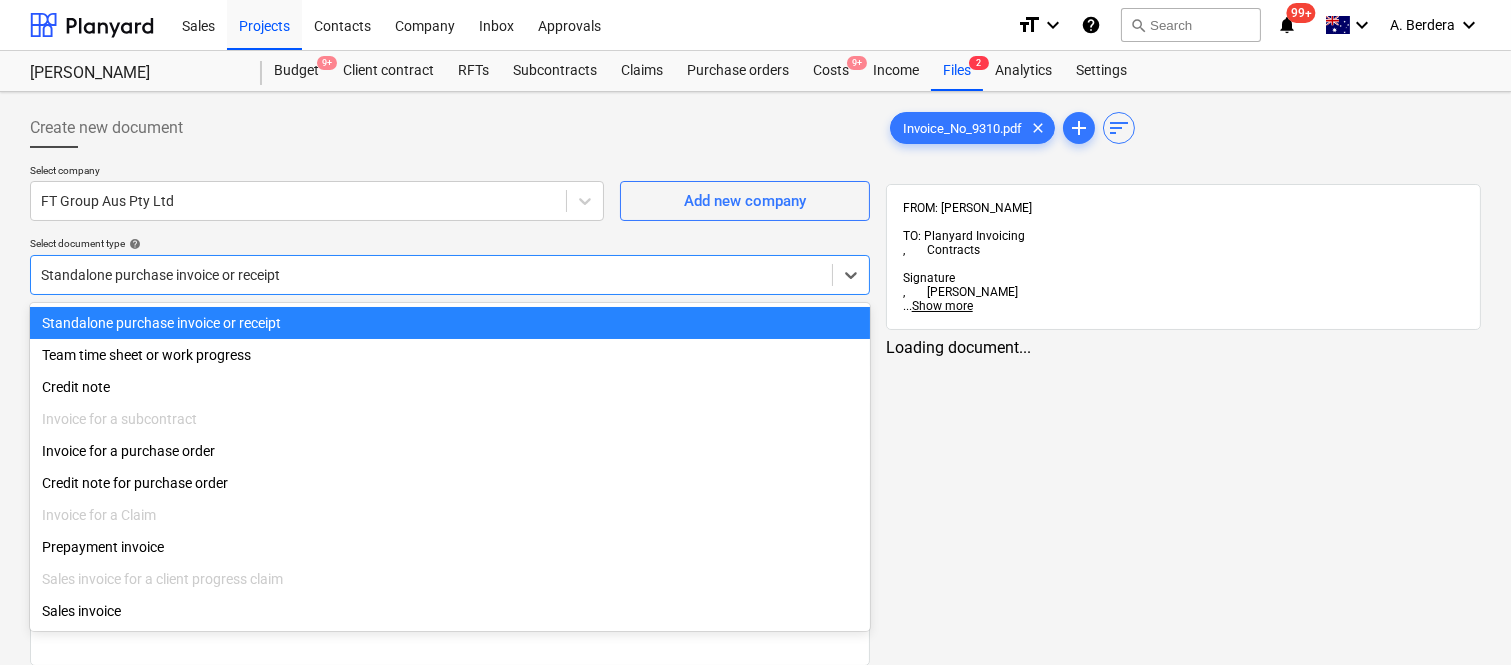 click at bounding box center (431, 275) 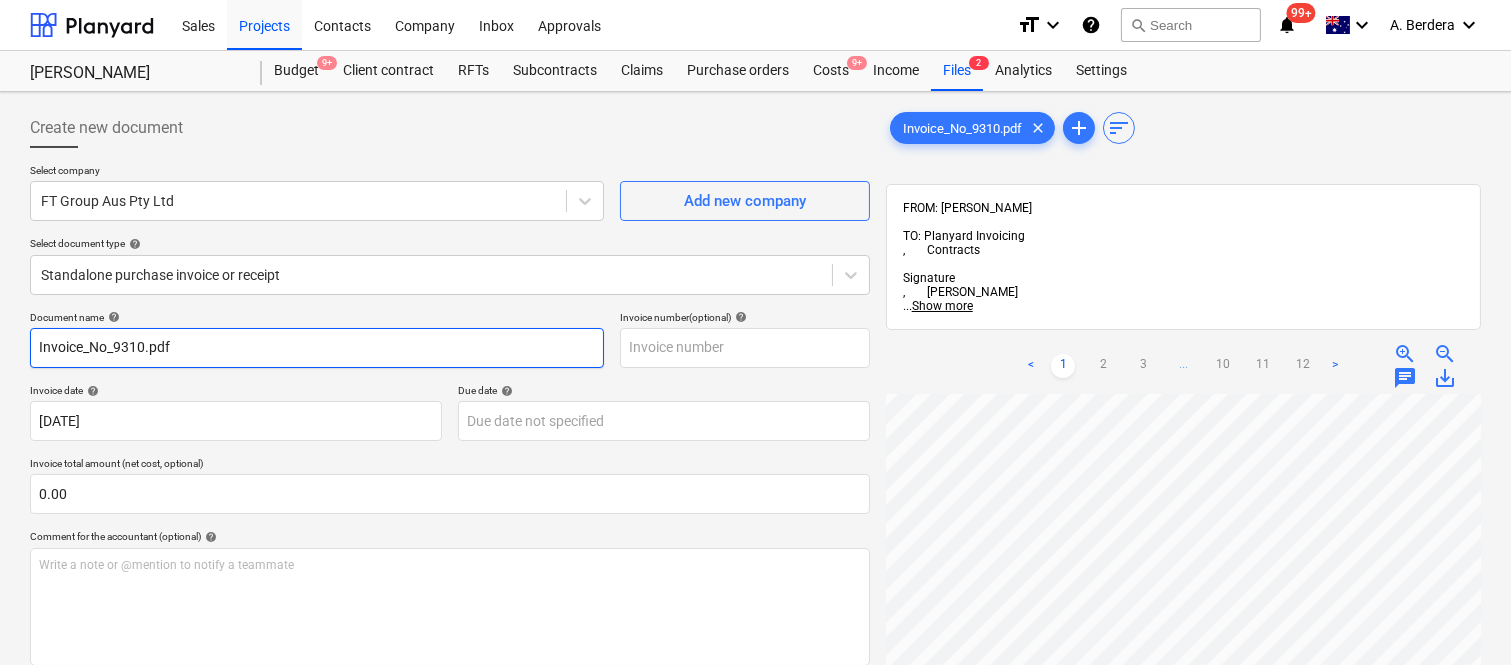 scroll, scrollTop: 877, scrollLeft: 280, axis: both 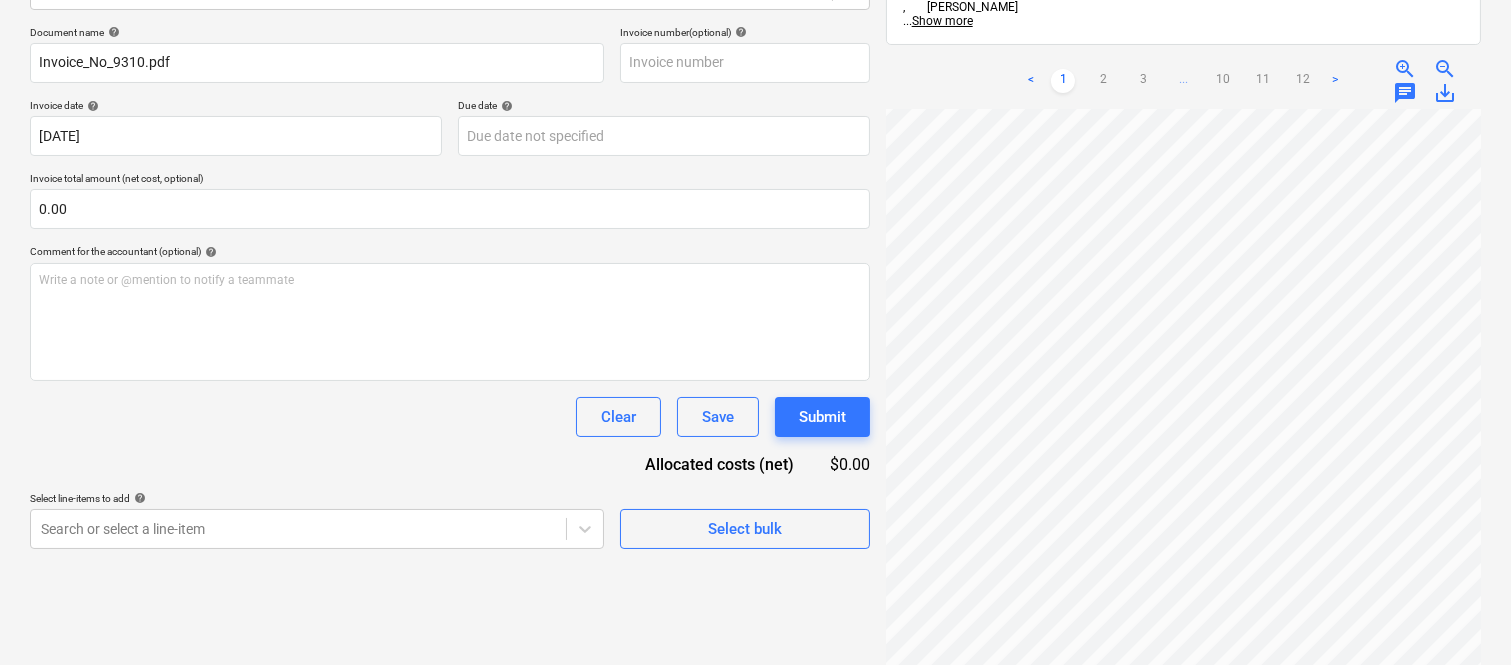 click on "Create new document Select company FT Group Aus Pty Ltd   Add new company Select document type help Standalone purchase invoice or receipt Document name help Invoice_No_9310.pdf Invoice number  (optional) help Invoice date help [DATE] 16.07.2025 Press the down arrow key to interact with the calendar and
select a date. Press the question mark key to get the keyboard shortcuts for changing dates. Due date help Press the down arrow key to interact with the calendar and
select a date. Press the question mark key to get the keyboard shortcuts for changing dates. Invoice total amount (net cost, optional) 0.00 Comment for the accountant (optional) help Write a note or @mention to notify a teammate ﻿ Clear Save Submit Allocated costs (net) $0.00 Select line-items to add help Search or select a line-item Select bulk Invoice_No_9310.pdf clear add sort FROM: [PERSON_NAME]  TO: Planyard Invoicing  , 	Contracts Signature  , 	[PERSON_NAME]  ...  Show more ...  Show more < 1 2 3 ... 10 11 12 > zoom_in zoom_out" at bounding box center [755, 270] 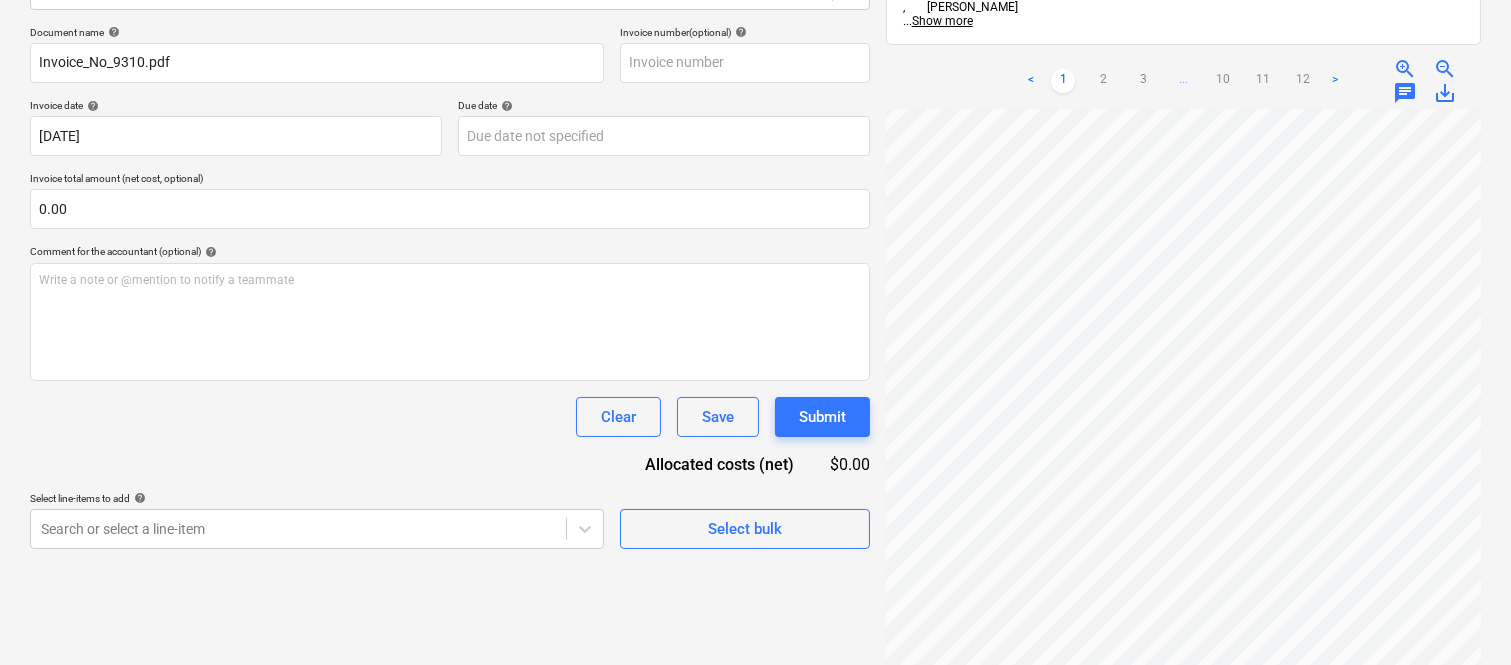 click on "Sales Projects Contacts Company Inbox Approvals format_size keyboard_arrow_down help search Search notifications 99+ keyboard_arrow_down A. Berdera keyboard_arrow_down [PERSON_NAME] [PERSON_NAME] Budget 9+ Client contract RFTs Subcontracts Claims Purchase orders Costs 9+ Income Files 2 Analytics Settings Create new document Select company FT Group Aus Pty Ltd   Add new company Select document type help Standalone purchase invoice or receipt Document name help Invoice_No_9310.pdf Invoice number  (optional) help Invoice date help [DATE] 16.07.2025 Press the down arrow key to interact with the calendar and
select a date. Press the question mark key to get the keyboard shortcuts for changing dates. Due date help Press the down arrow key to interact with the calendar and
select a date. Press the question mark key to get the keyboard shortcuts for changing dates. Invoice total amount (net cost, optional) 0.00 Comment for the accountant (optional) help Write a note or @mention to notify a teammate ﻿" at bounding box center [755, 47] 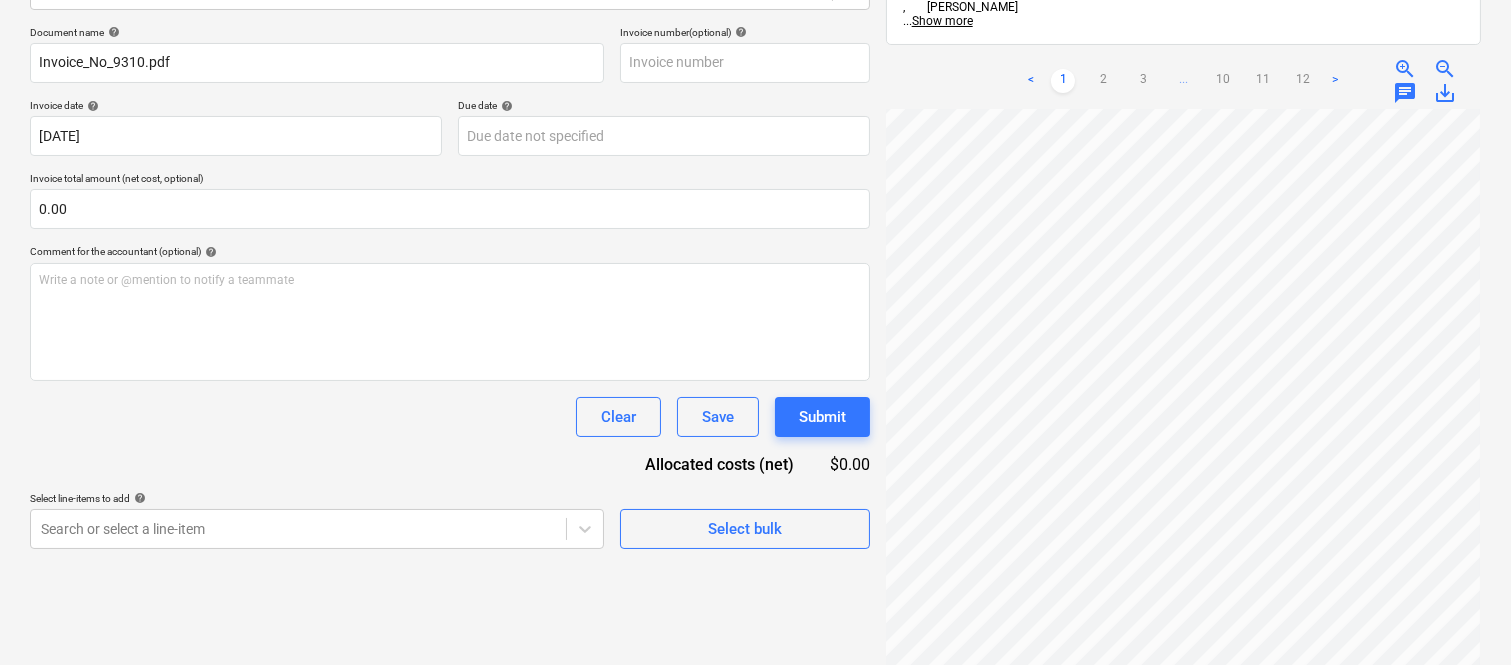 scroll, scrollTop: 263, scrollLeft: 456, axis: both 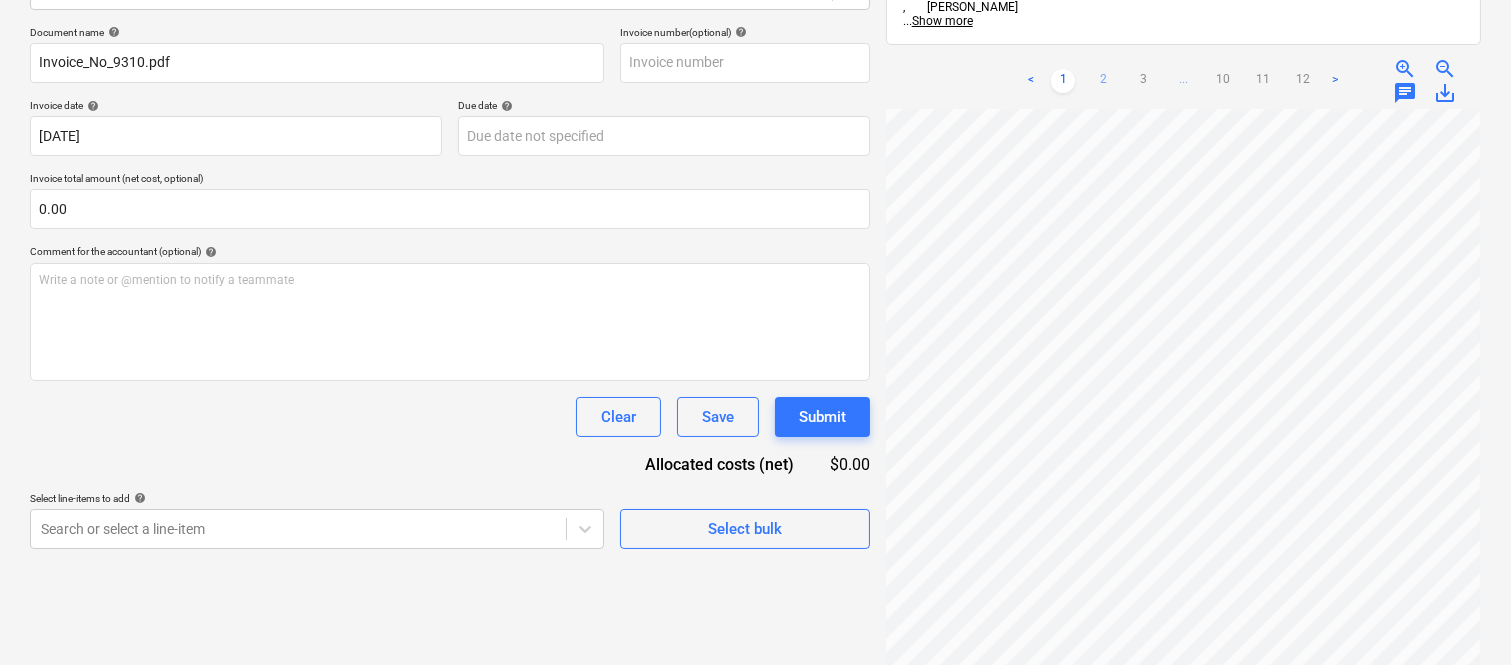 click on "2" at bounding box center [1103, 81] 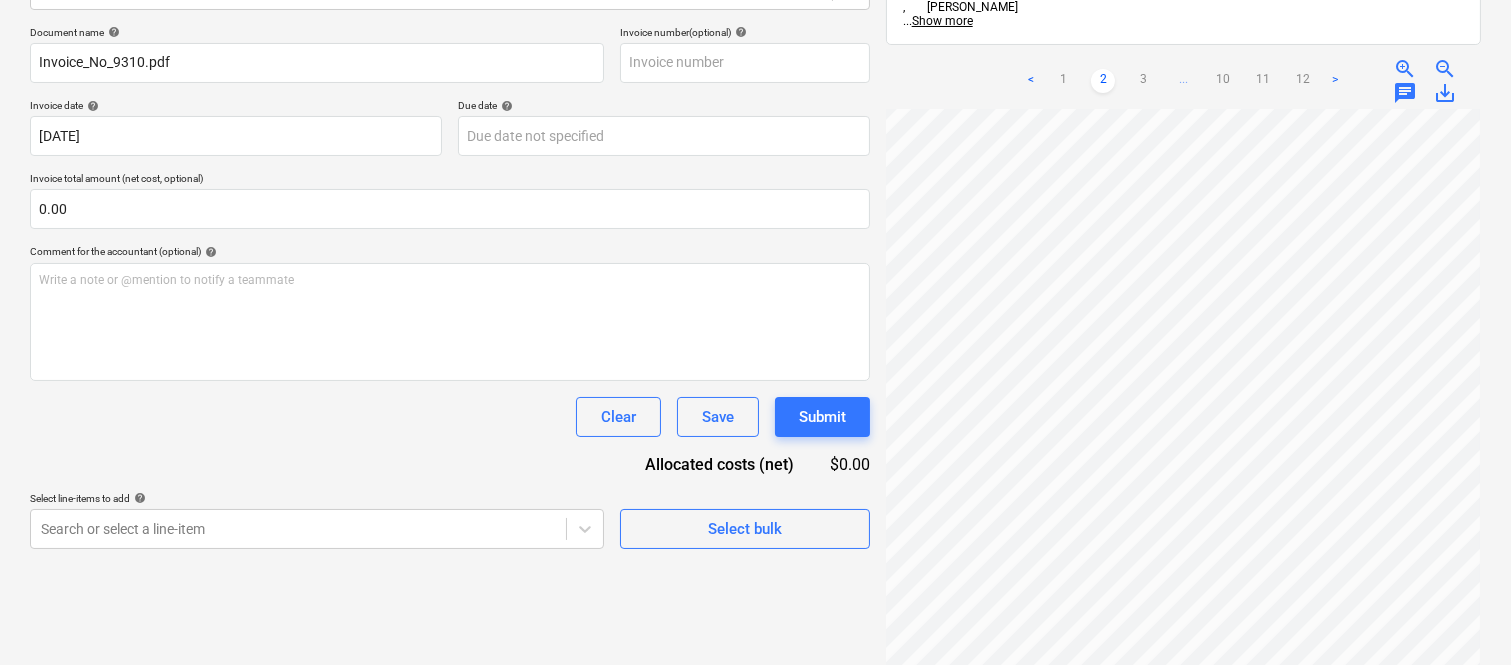 scroll, scrollTop: 0, scrollLeft: 456, axis: horizontal 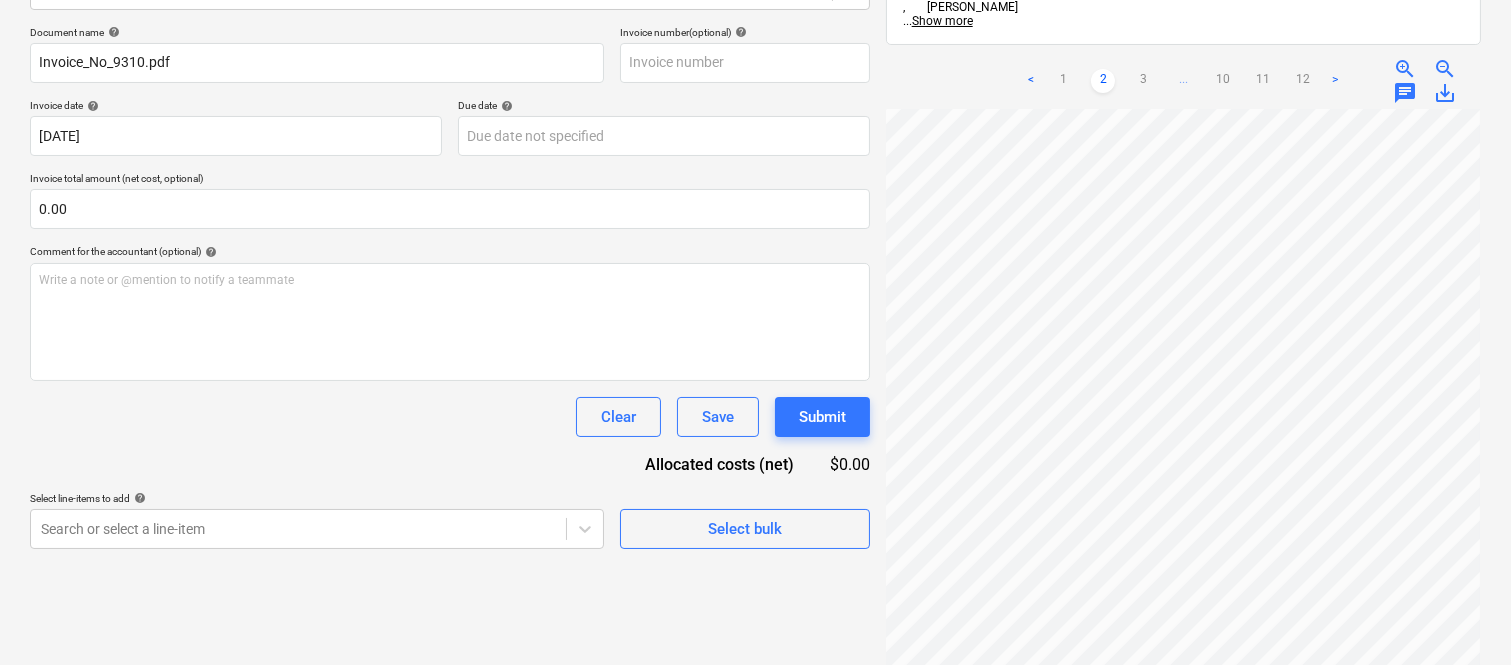 click on "3" at bounding box center [1143, 81] 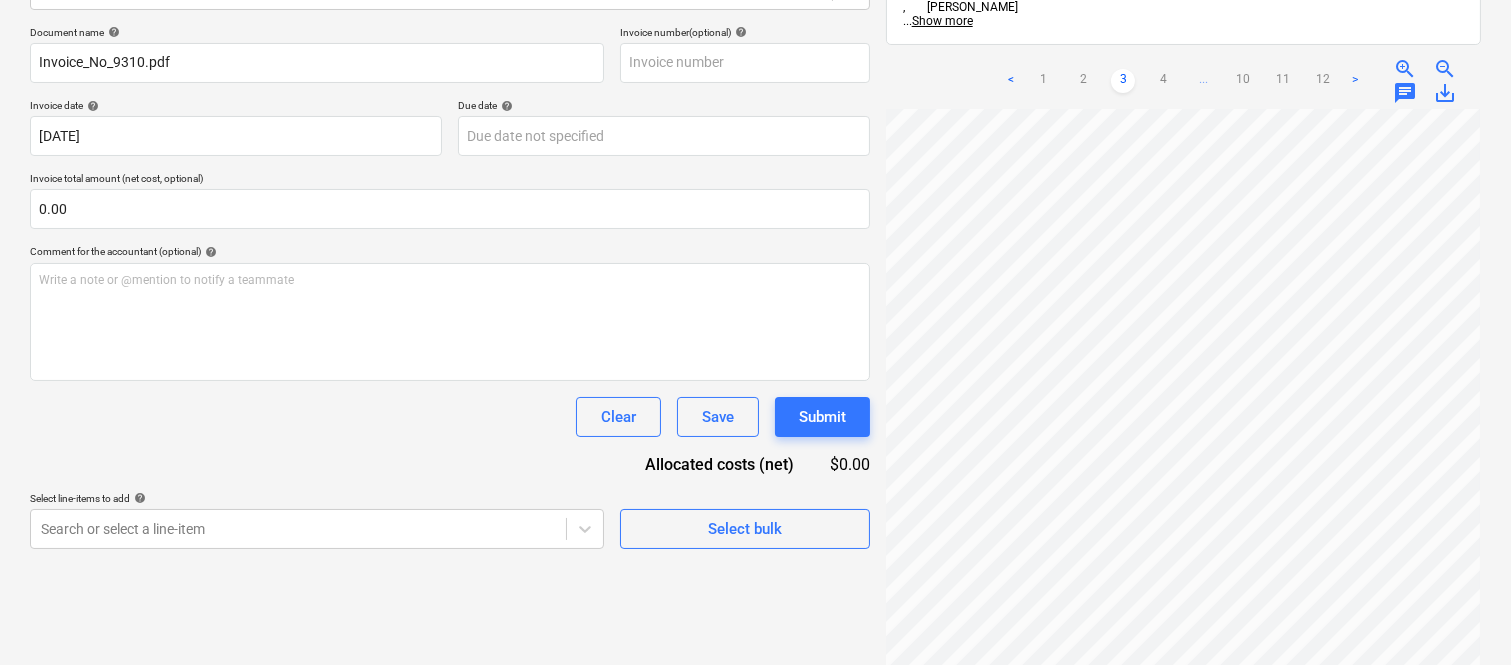 scroll, scrollTop: 877, scrollLeft: 456, axis: both 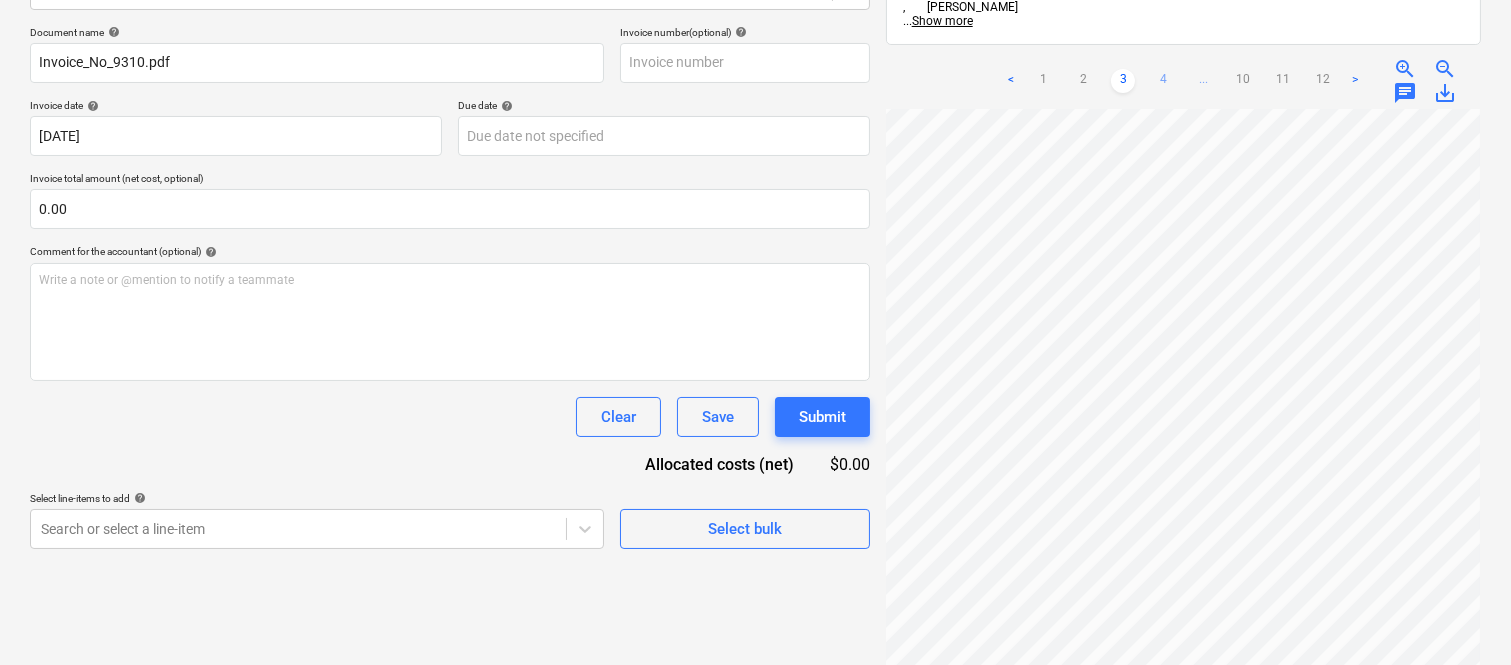 click on "4" at bounding box center [1163, 81] 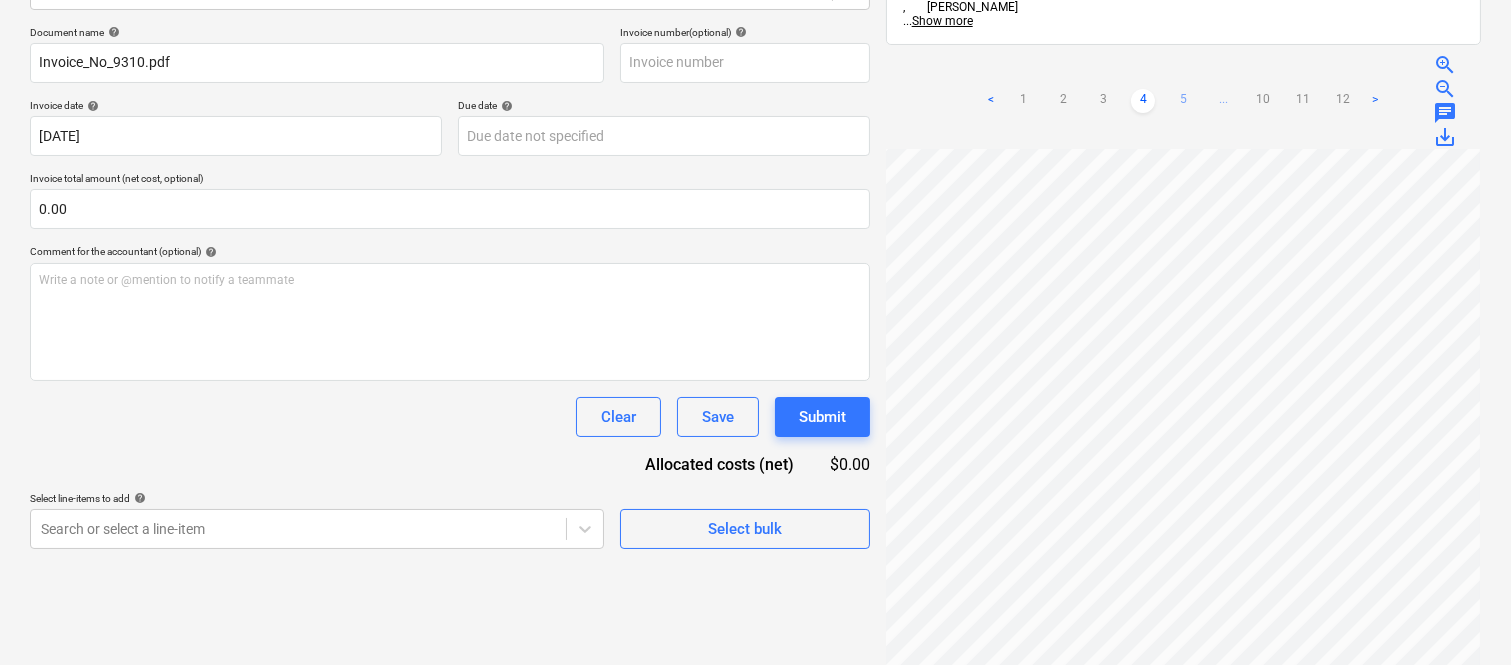 scroll, scrollTop: 14, scrollLeft: 456, axis: both 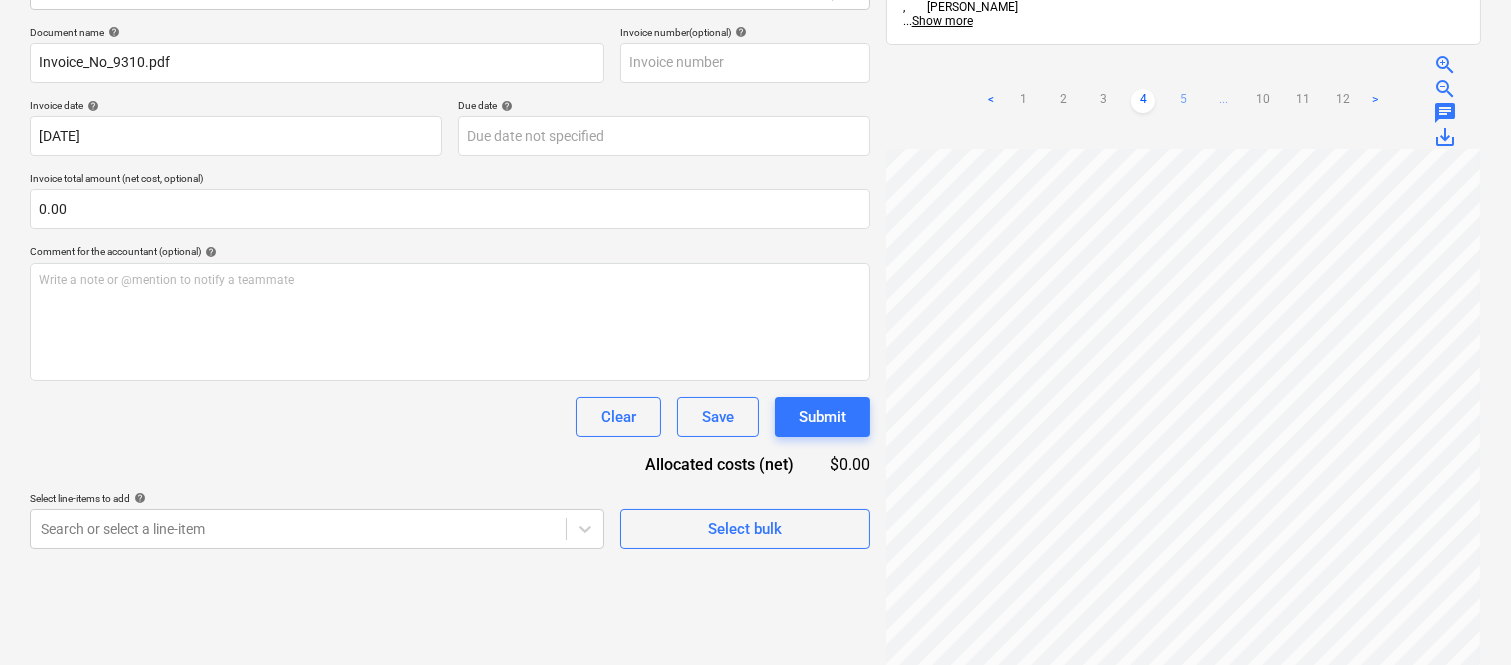 click on "5" at bounding box center (1183, 101) 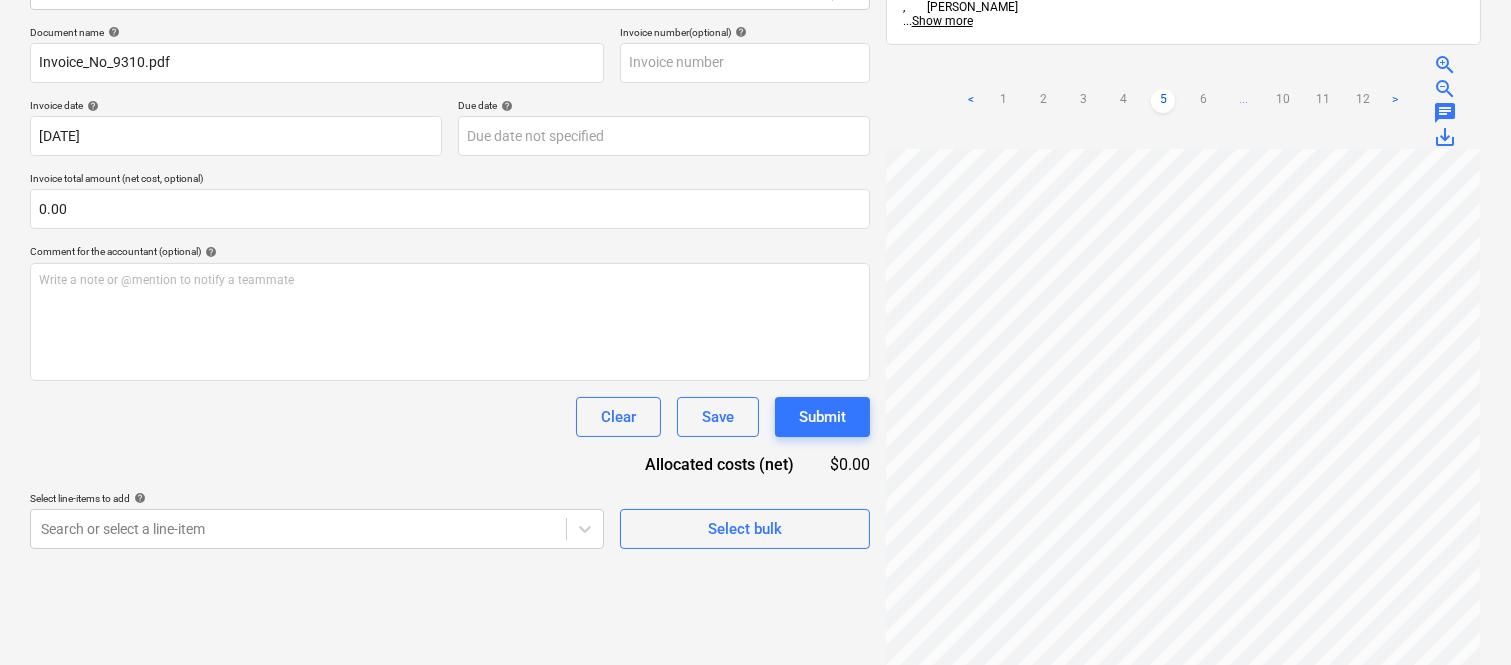 scroll, scrollTop: 0, scrollLeft: 456, axis: horizontal 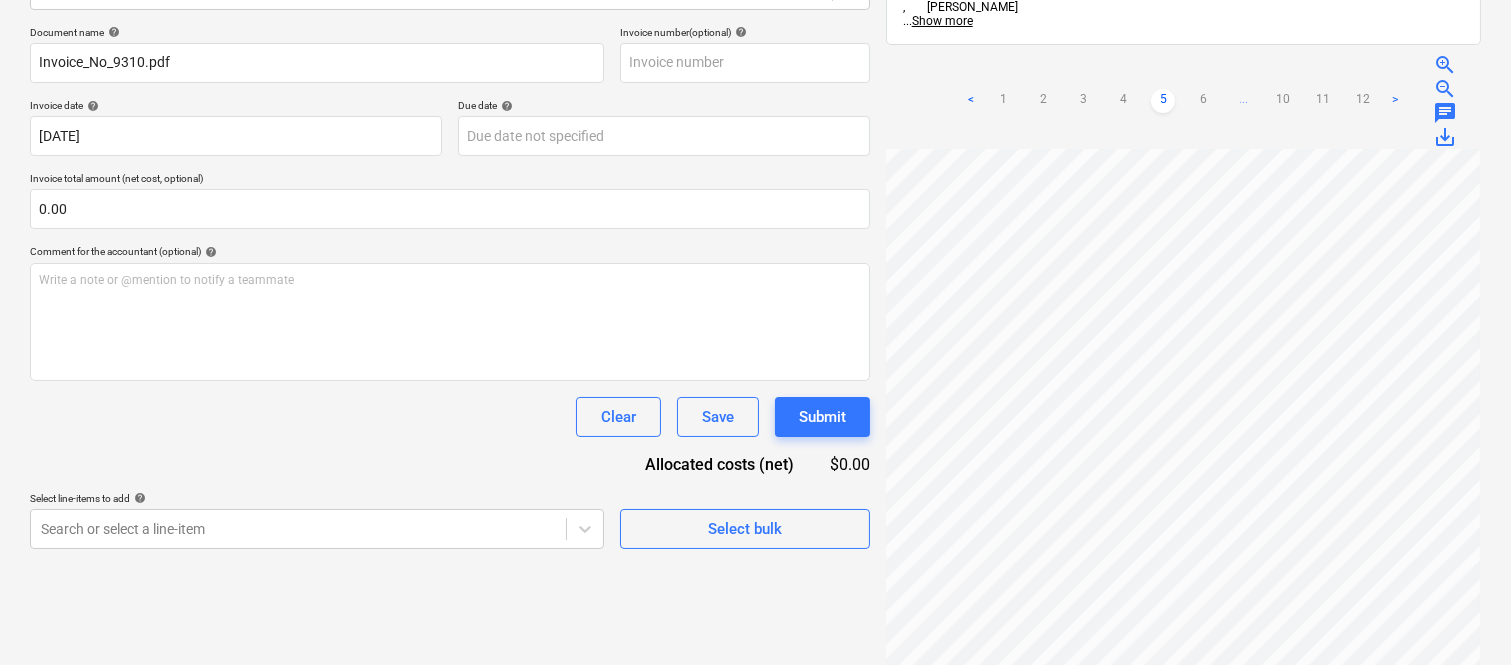 click on "6" at bounding box center (1203, 101) 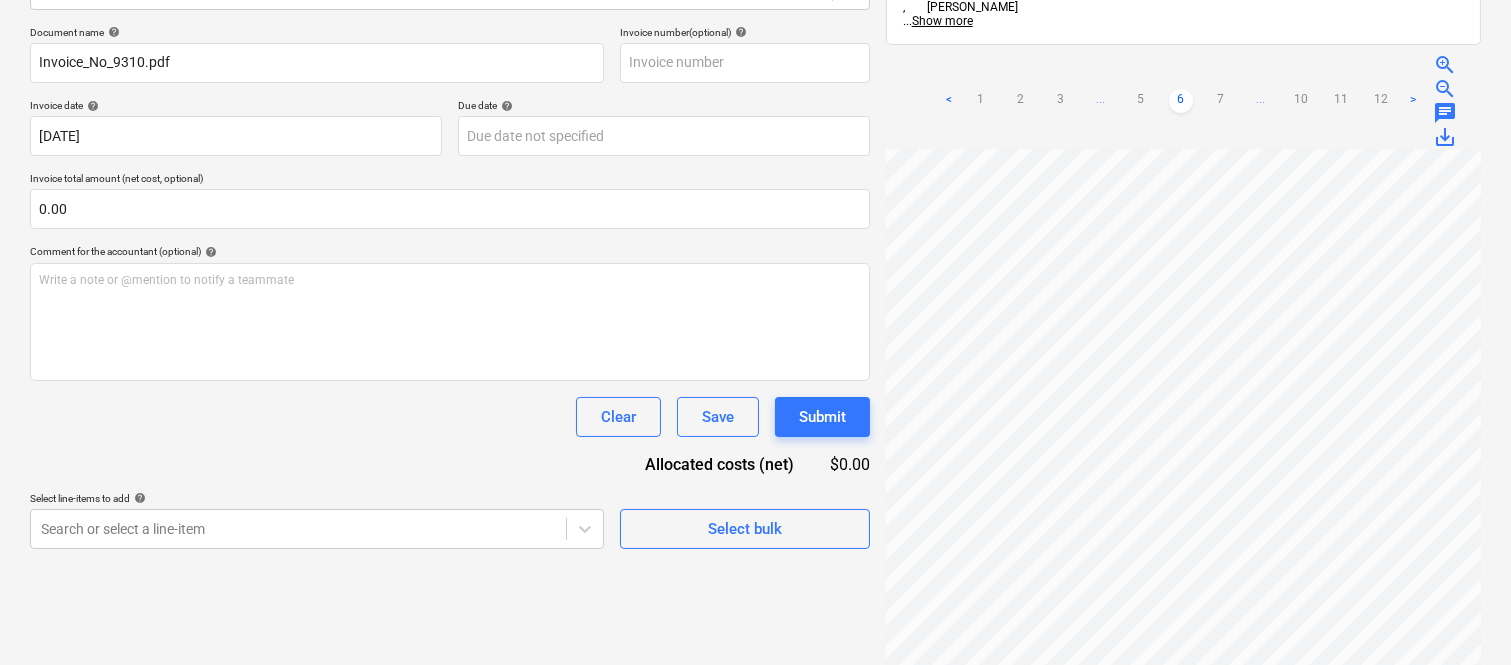 scroll, scrollTop: 877, scrollLeft: 456, axis: both 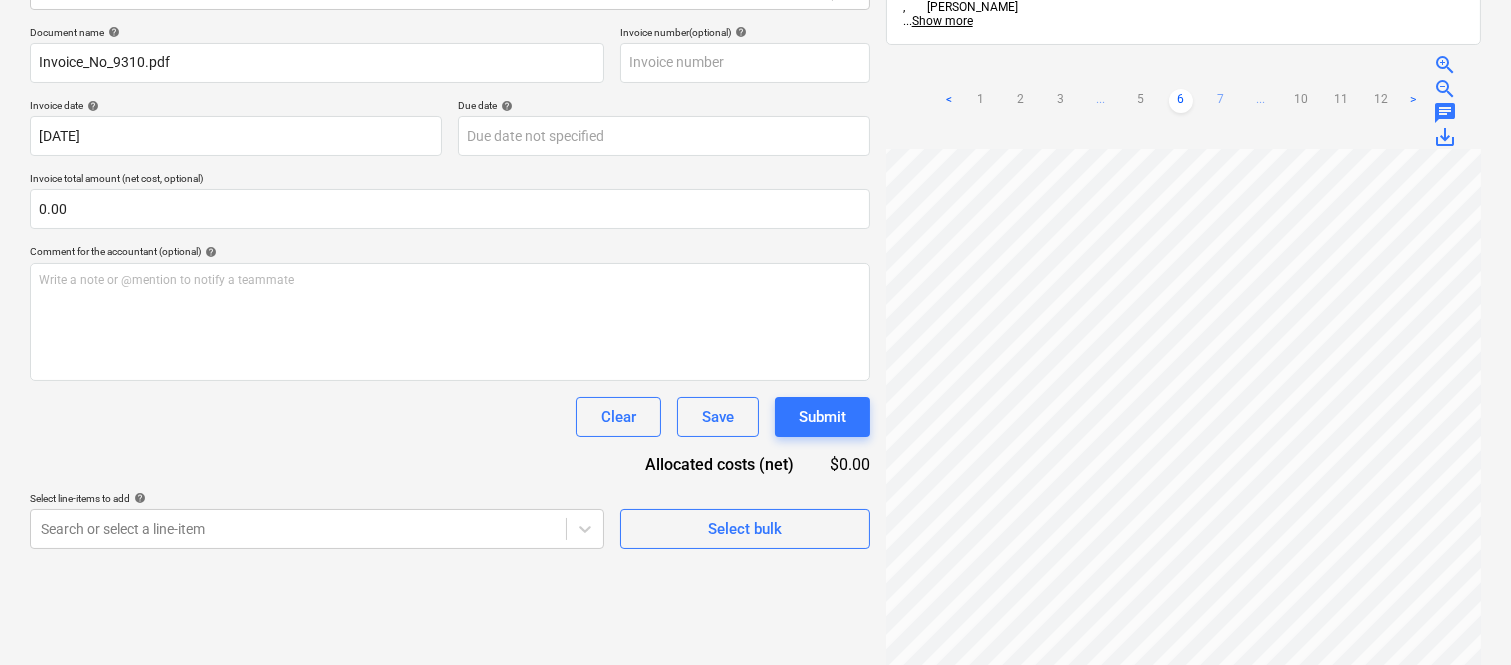 click on "7" at bounding box center [1221, 101] 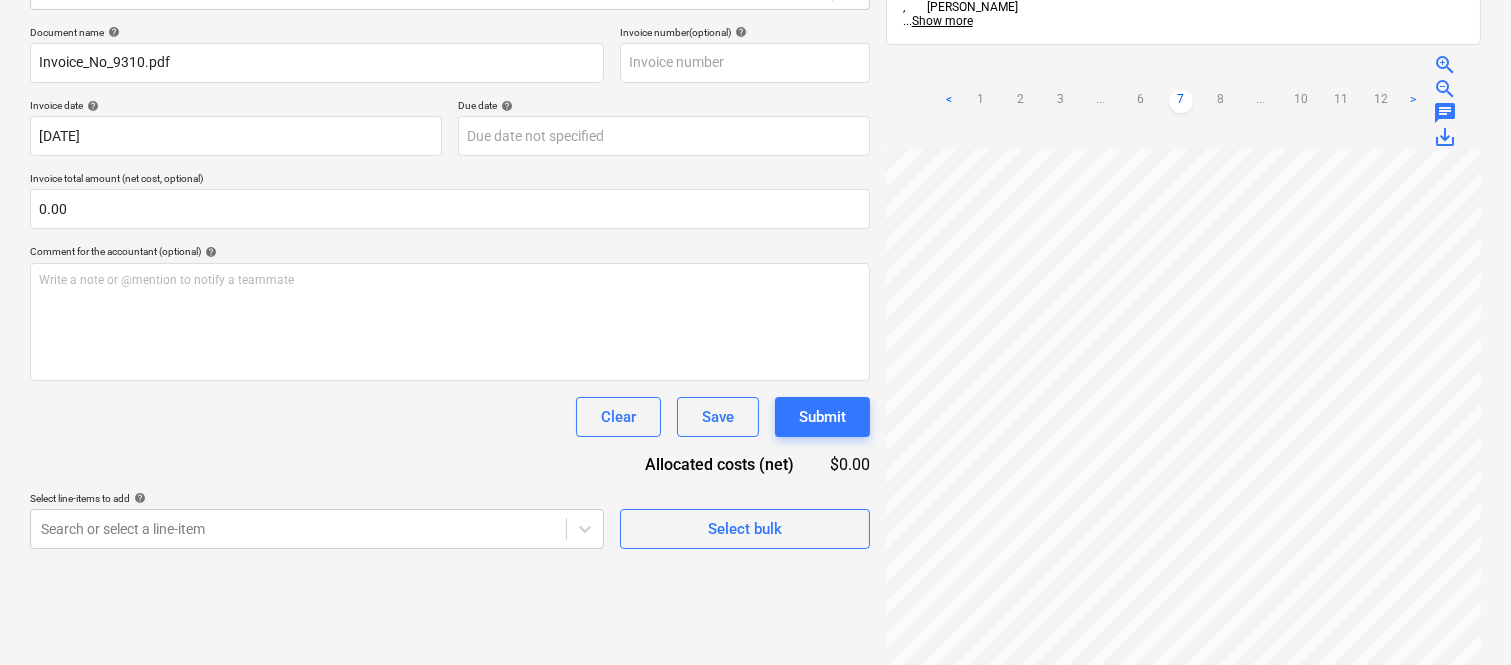 scroll, scrollTop: 325, scrollLeft: 0, axis: vertical 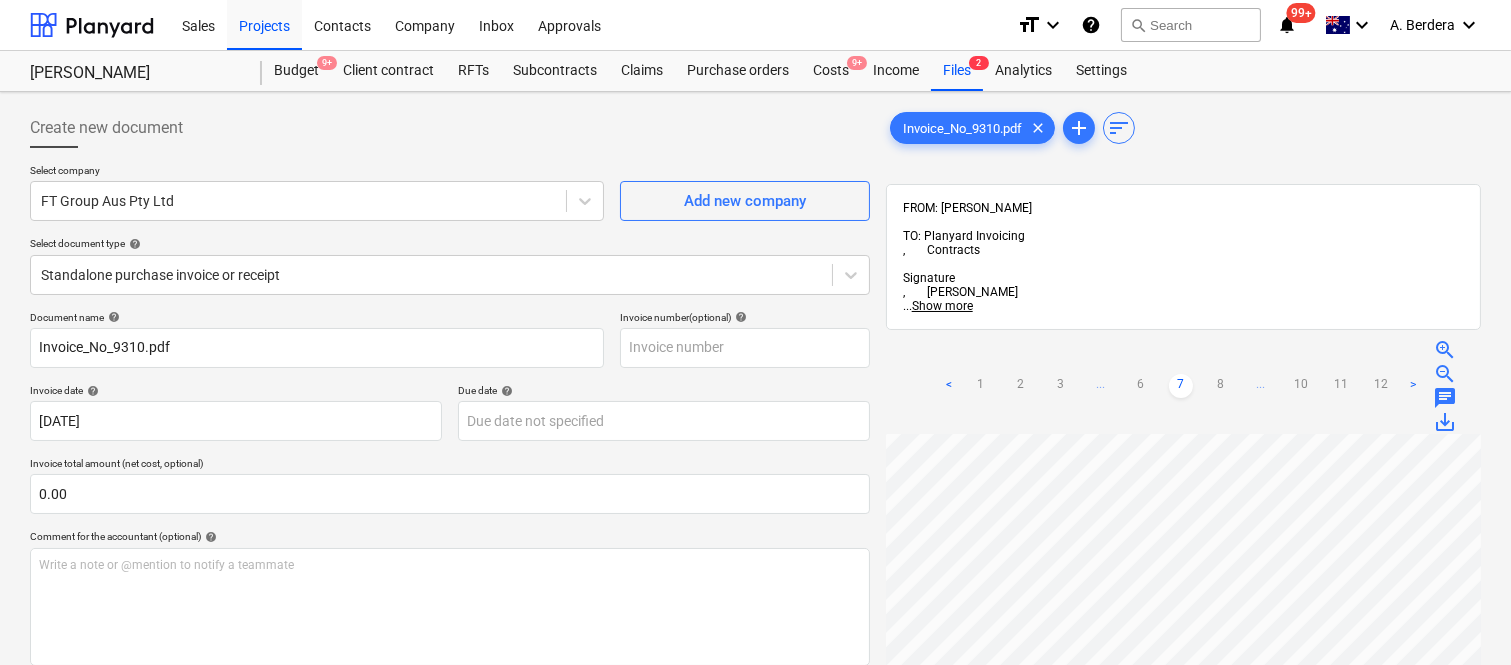 click on "< 1 2 3 ... 6 7 8 ... 10 11 12 >" at bounding box center (1181, 386) 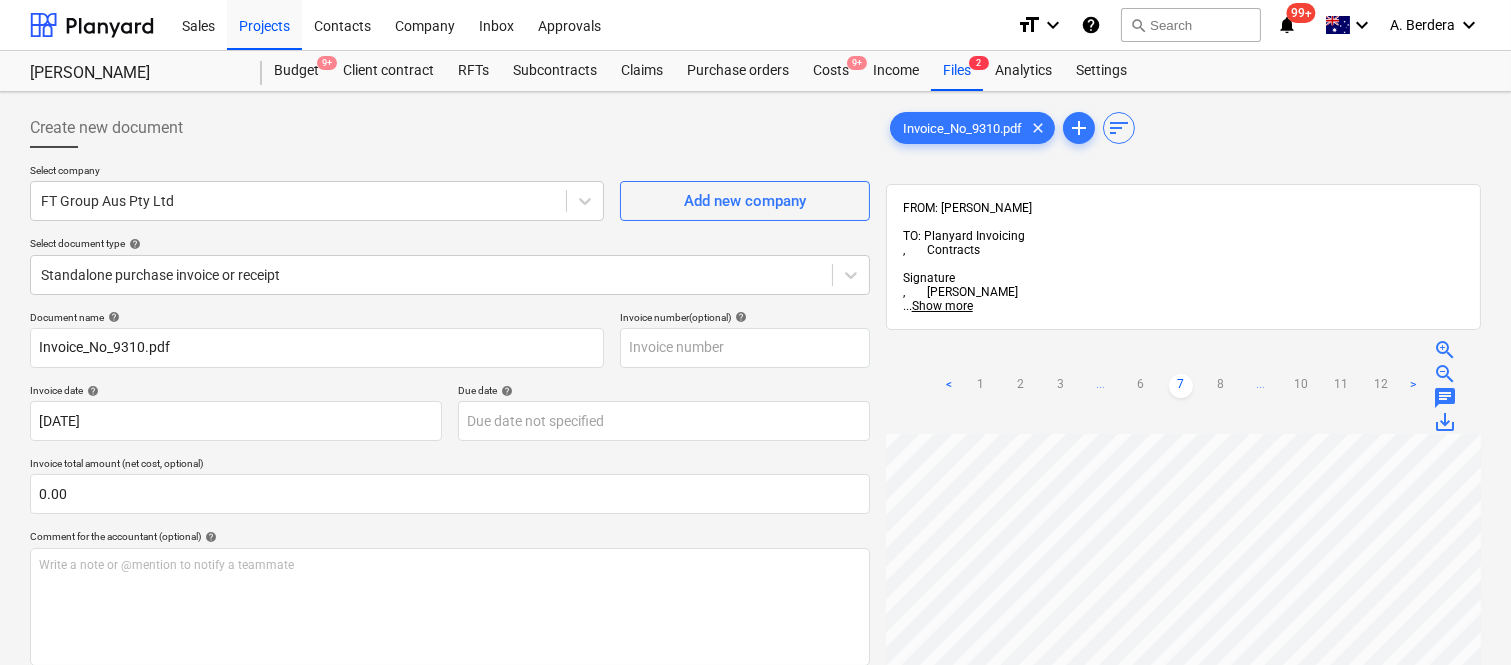 click on "8" at bounding box center (1221, 386) 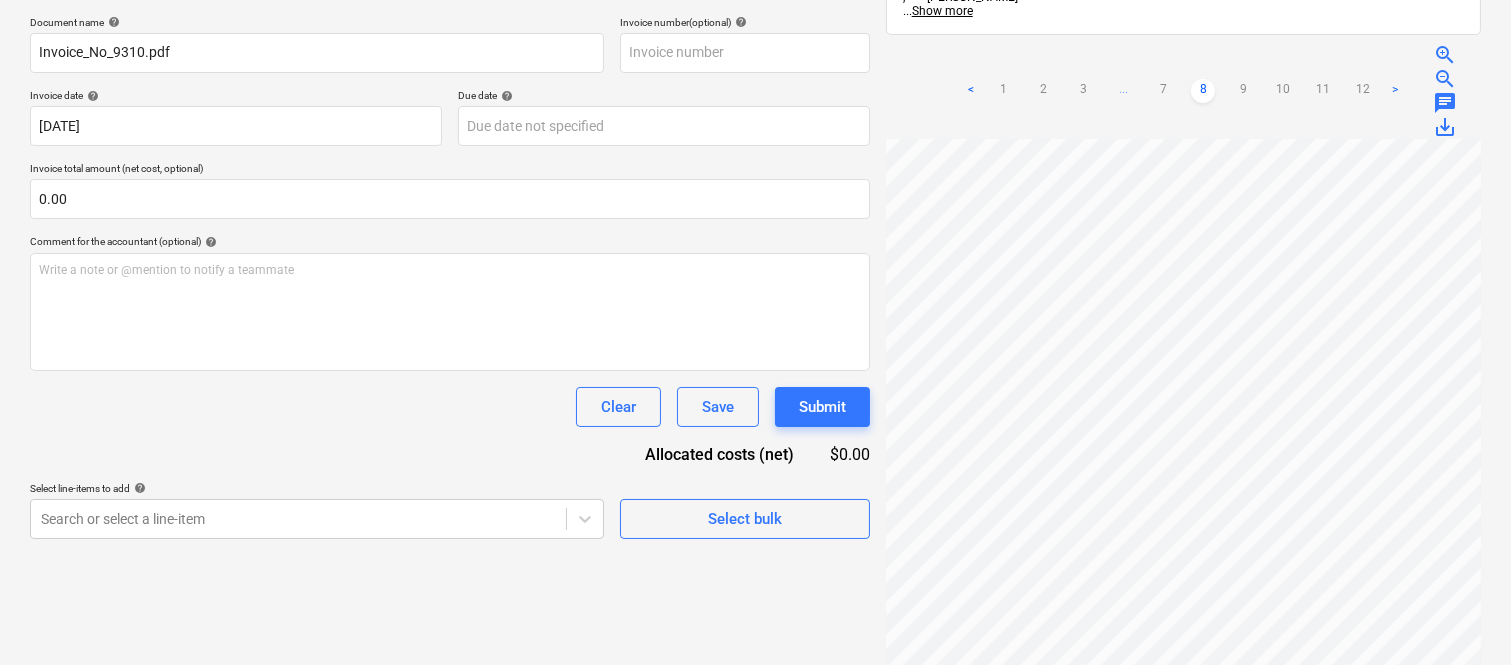 scroll, scrollTop: 325, scrollLeft: 0, axis: vertical 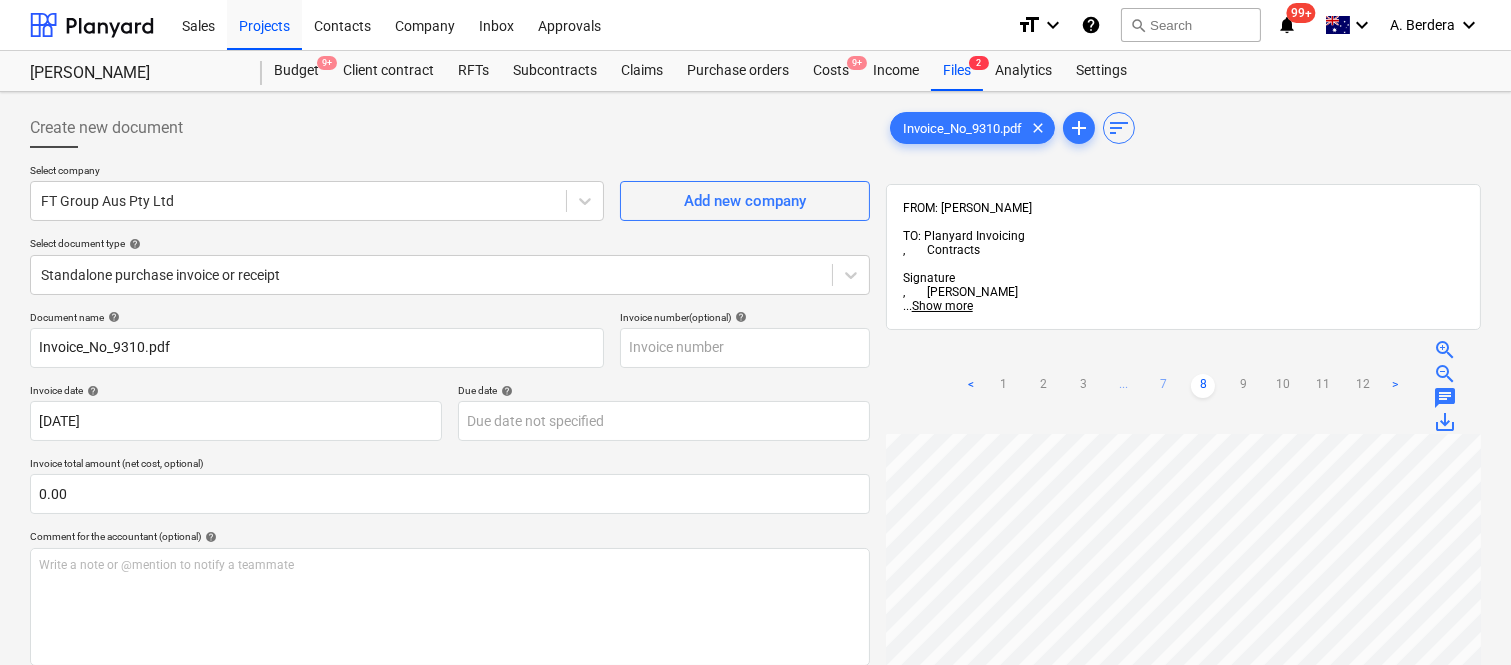 click on "7" at bounding box center (1163, 386) 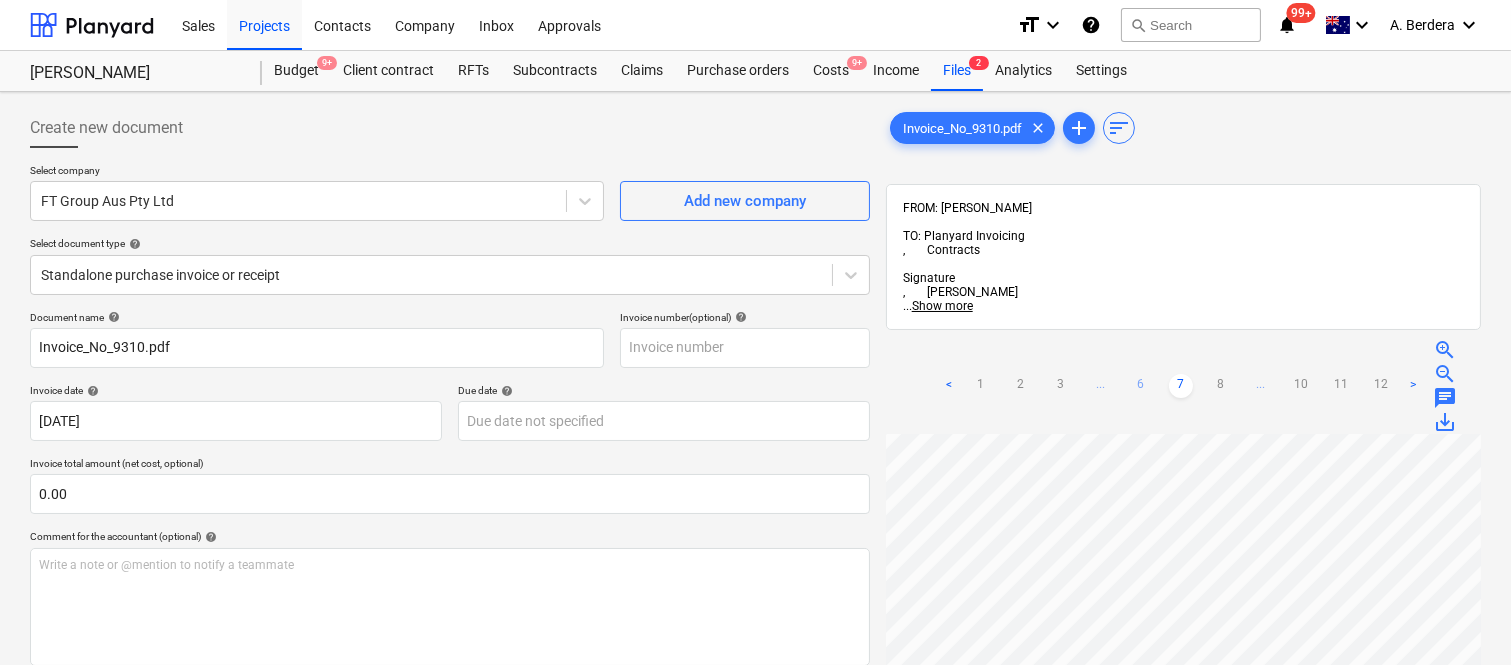 click on "6" at bounding box center (1141, 386) 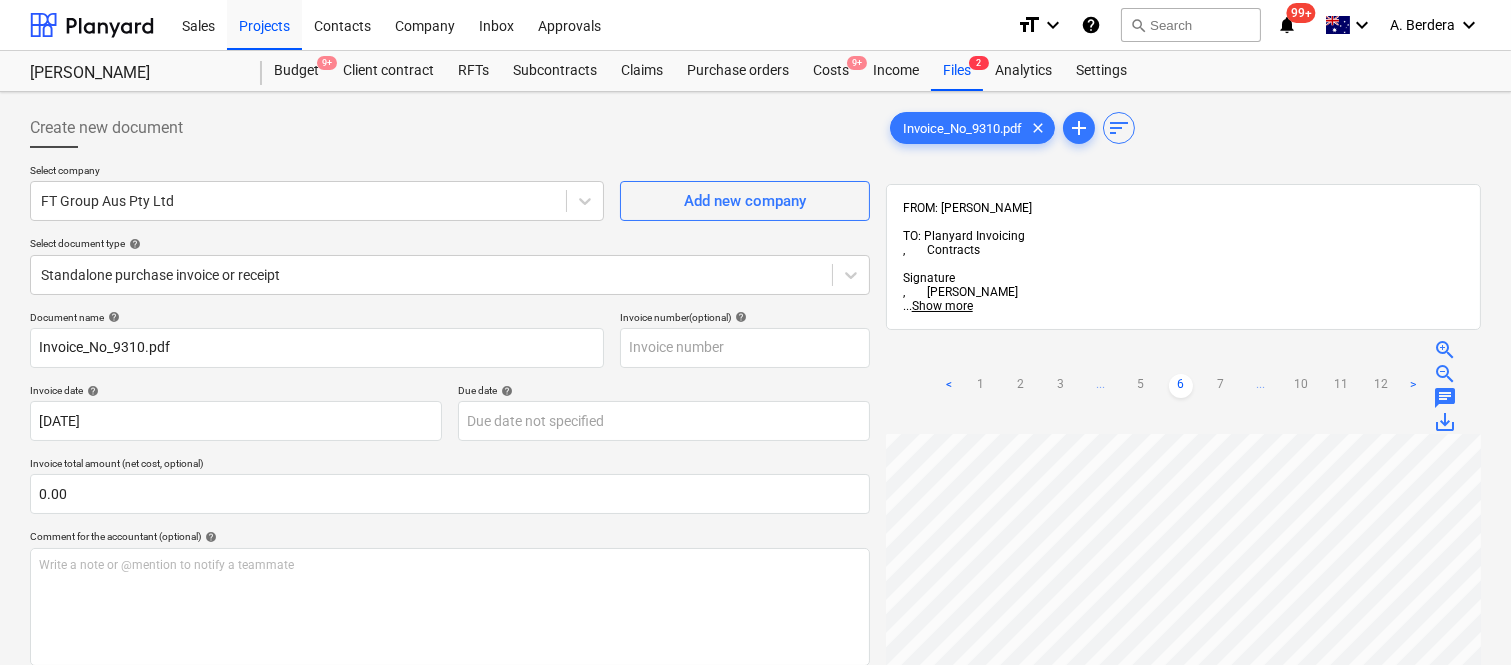 drag, startPoint x: 1148, startPoint y: 313, endPoint x: 1133, endPoint y: 303, distance: 18.027756 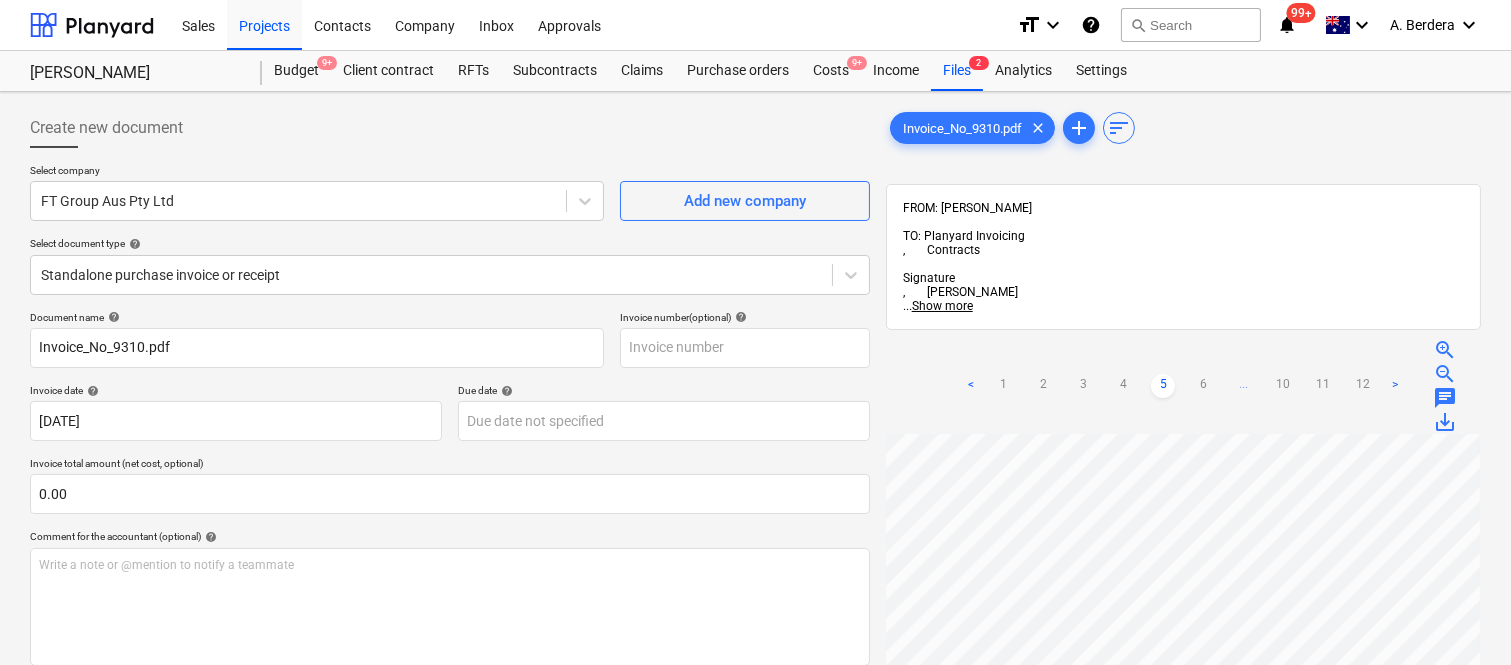scroll, scrollTop: 347, scrollLeft: 456, axis: both 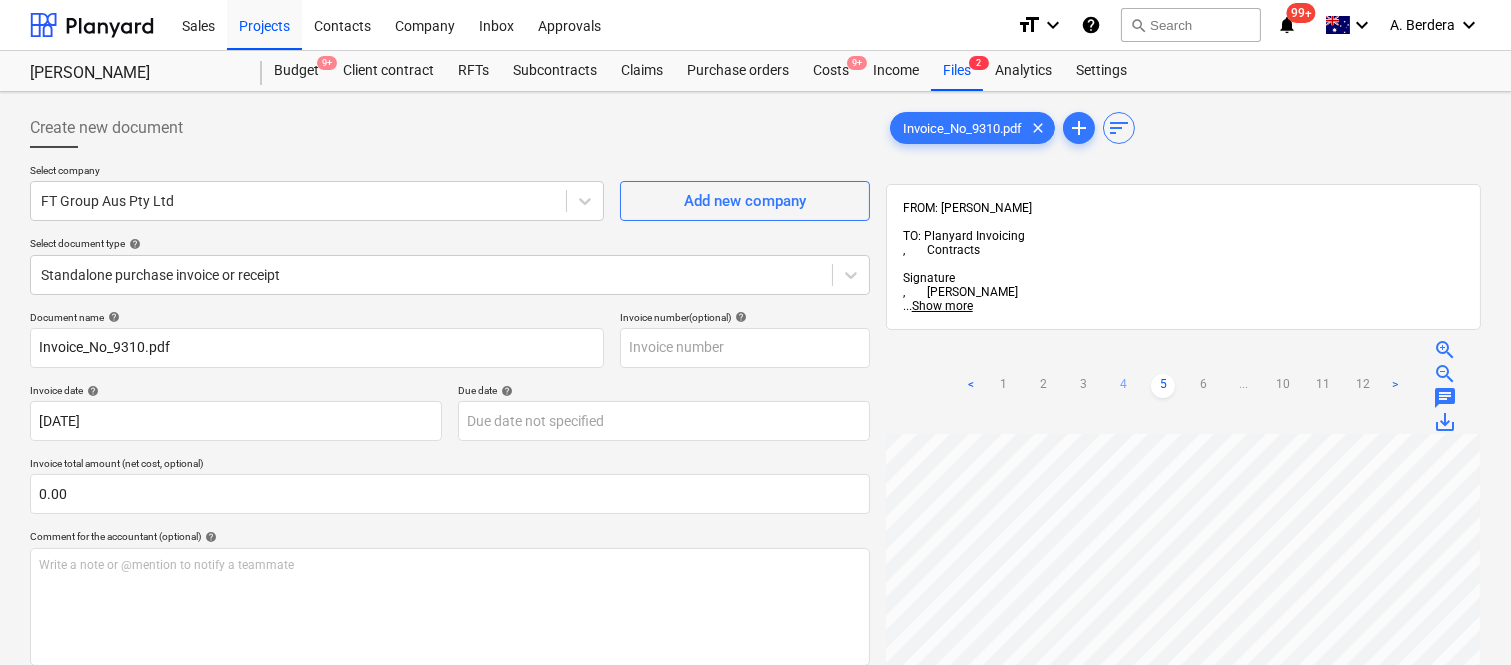 click on "4" at bounding box center (1123, 386) 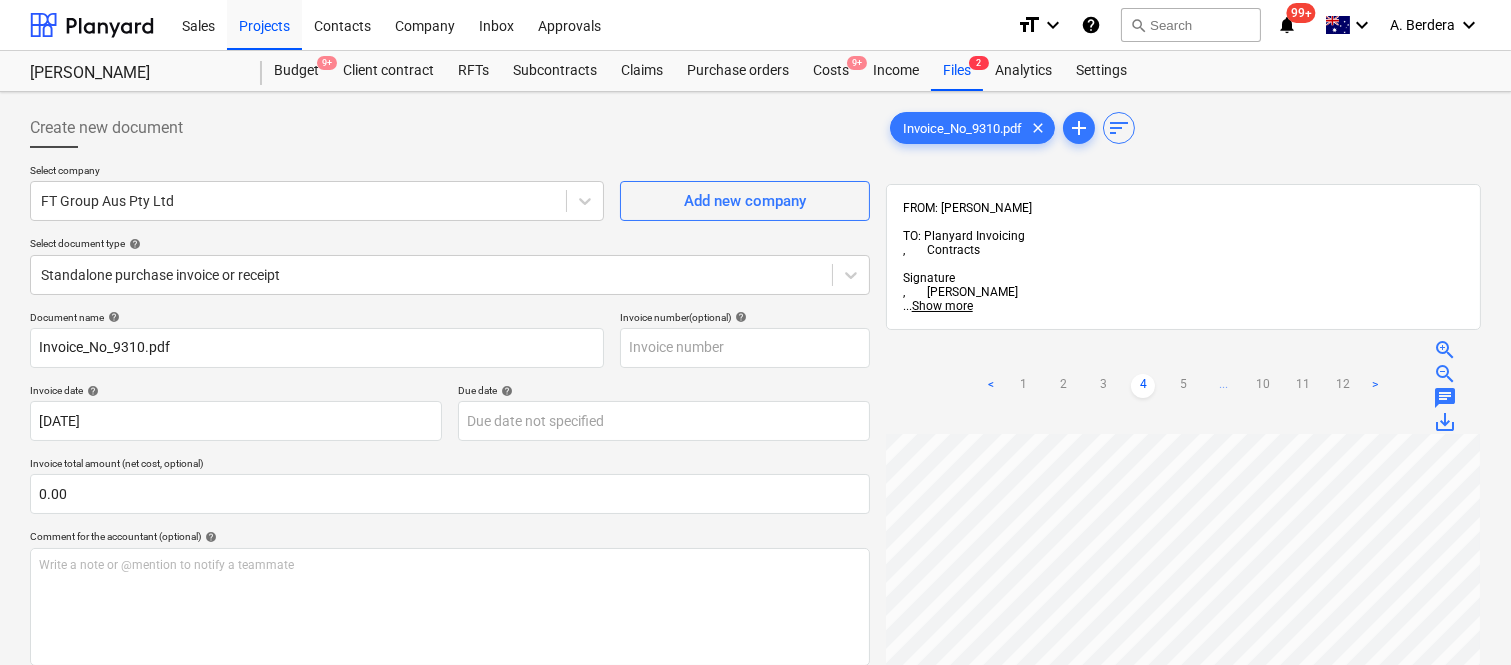 scroll, scrollTop: 877, scrollLeft: 456, axis: both 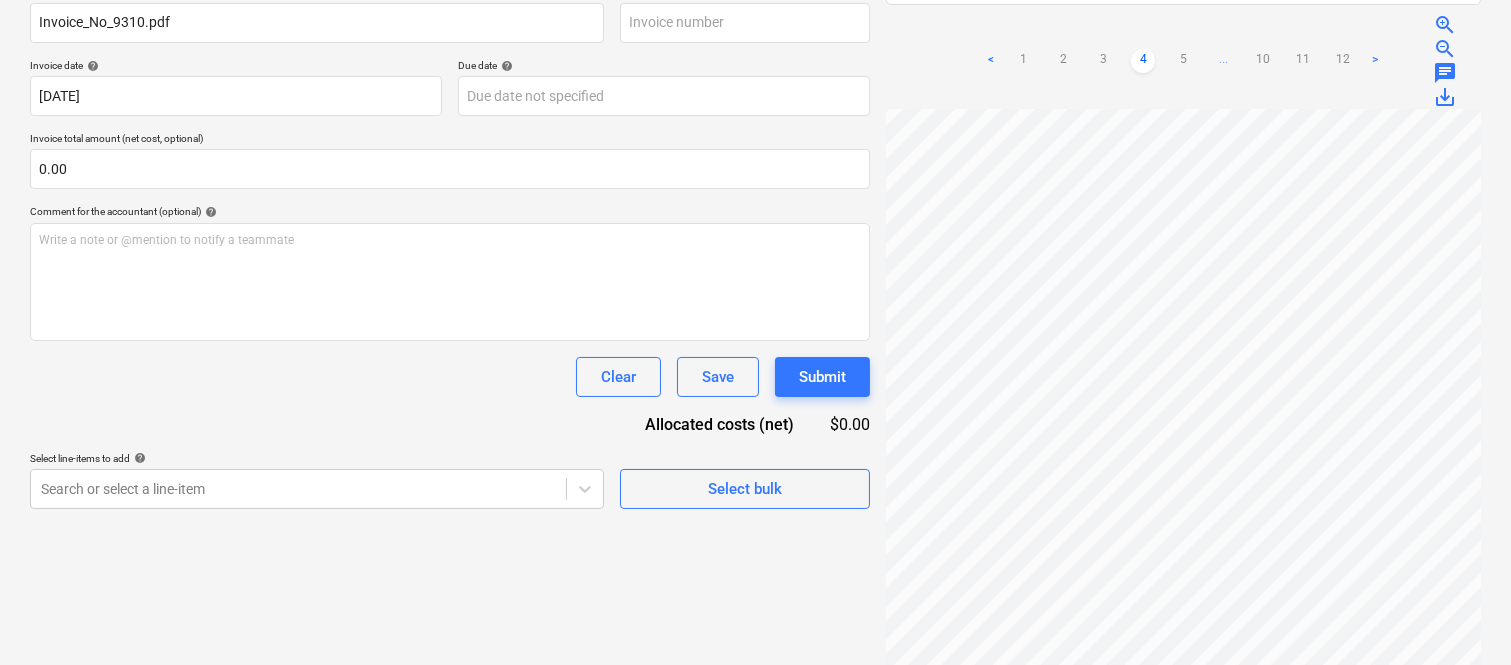 click on "Sales Projects Contacts Company Inbox Approvals format_size keyboard_arrow_down help search Search notifications 99+ keyboard_arrow_down A. Berdera keyboard_arrow_down [PERSON_NAME] [PERSON_NAME] Budget 9+ Client contract RFTs Subcontracts Claims Purchase orders Costs 9+ Income Files 2 Analytics Settings Create new document Select company FT Group Aus Pty Ltd   Add new company Select document type help Standalone purchase invoice or receipt Document name help Invoice_No_9310.pdf Invoice number  (optional) help Invoice date help [DATE] 16.07.2025 Press the down arrow key to interact with the calendar and
select a date. Press the question mark key to get the keyboard shortcuts for changing dates. Due date help Press the down arrow key to interact with the calendar and
select a date. Press the question mark key to get the keyboard shortcuts for changing dates. Invoice total amount (net cost, optional) 0.00 Comment for the accountant (optional) help Write a note or @mention to notify a teammate ﻿" at bounding box center [755, 7] 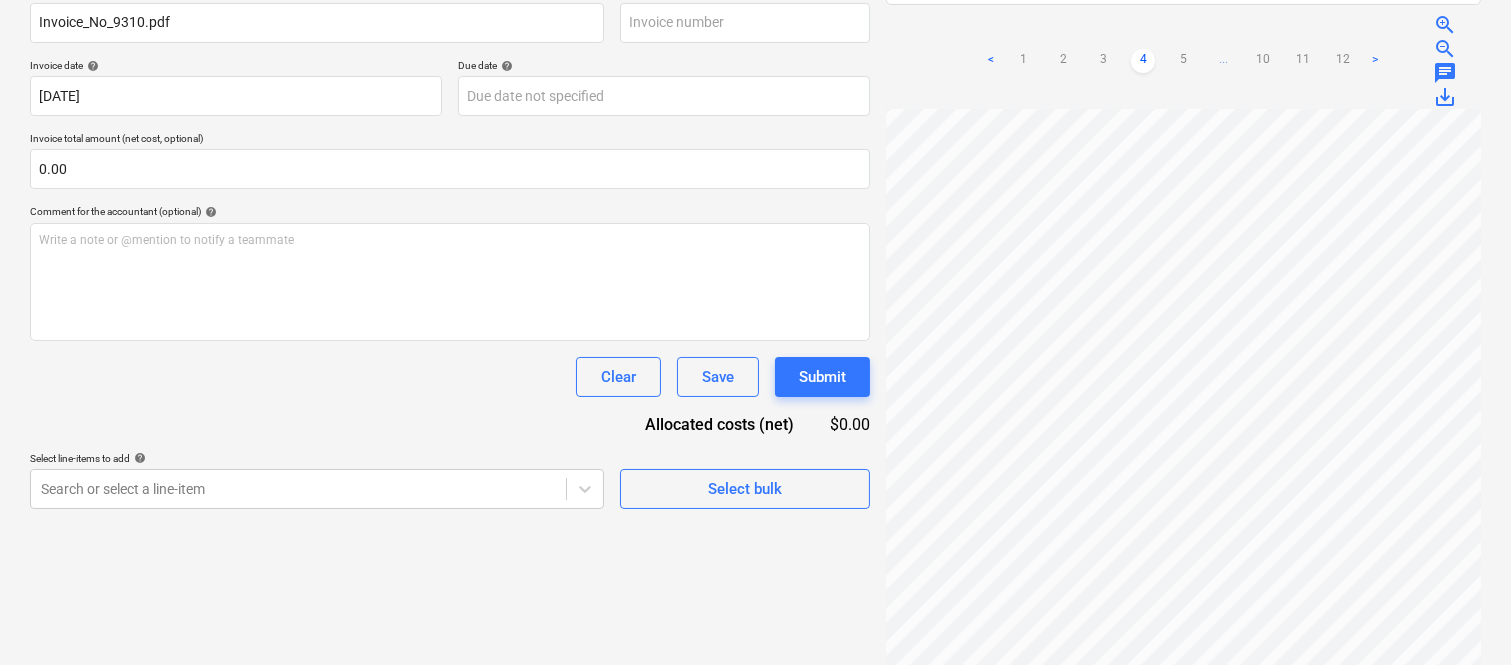 click at bounding box center (1183, 413) 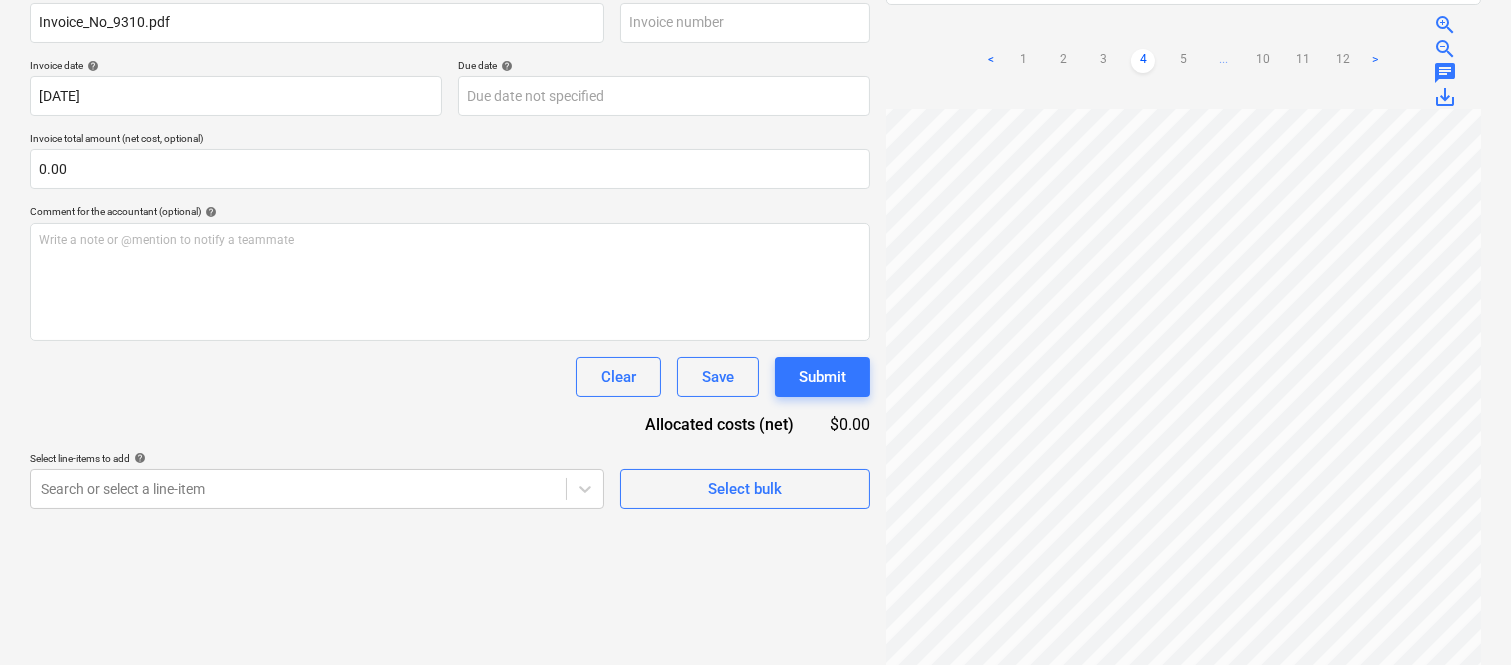 scroll, scrollTop: 0, scrollLeft: 338, axis: horizontal 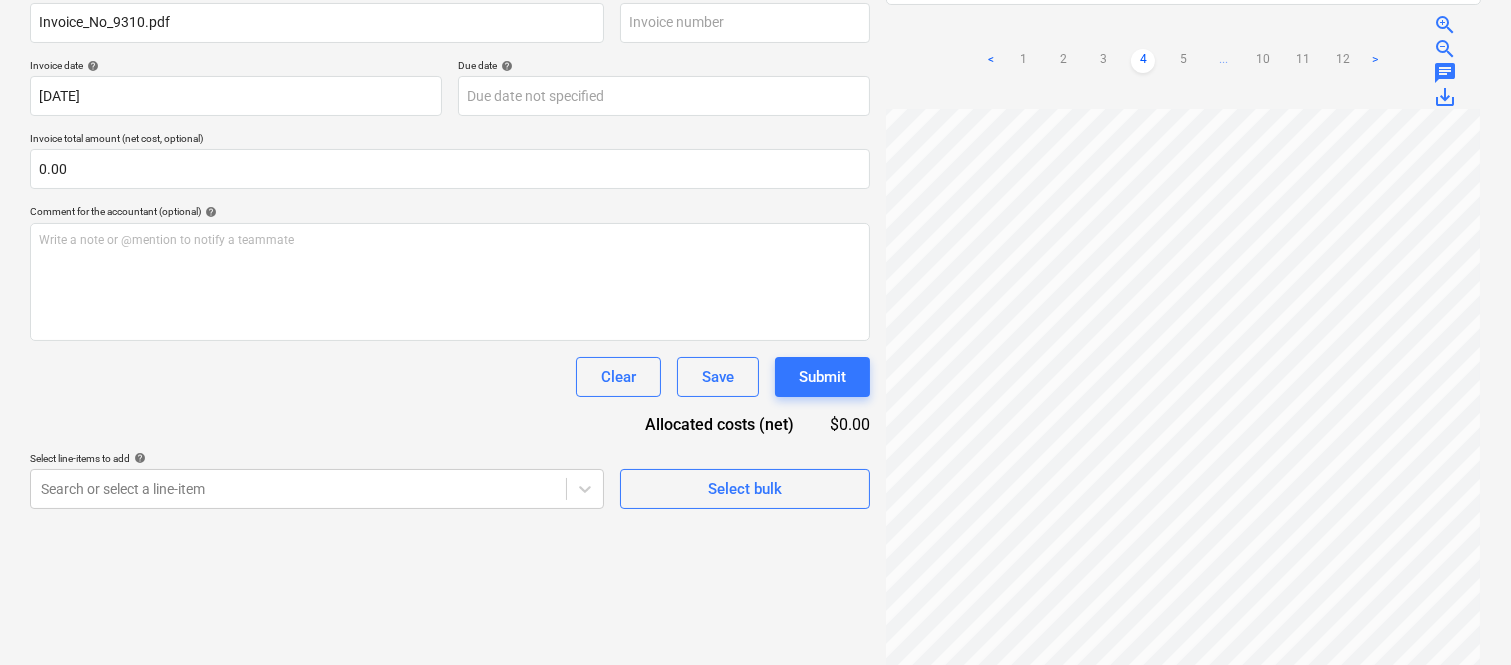 click on "Create new document Select company FT Group Aus Pty Ltd   Add new company Select document type help Standalone purchase invoice or receipt Document name help Invoice_No_9310.pdf Invoice number  (optional) help Invoice date help [DATE] 16.07.2025 Press the down arrow key to interact with the calendar and
select a date. Press the question mark key to get the keyboard shortcuts for changing dates. Due date help Press the down arrow key to interact with the calendar and
select a date. Press the question mark key to get the keyboard shortcuts for changing dates. Invoice total amount (net cost, optional) 0.00 Comment for the accountant (optional) help Write a note or @mention to notify a teammate ﻿ Clear Save Submit Allocated costs (net) $0.00 Select line-items to add help Search or select a line-item Select bulk Invoice_No_9310.pdf clear add sort FROM: [PERSON_NAME]  TO: Planyard Invoicing  , 	Contracts Signature  , 	[PERSON_NAME]  ...  Show more ...  Show more < 1 2 3 4 5 ... 10 11 12 > zoom_in chat" at bounding box center [755, 250] 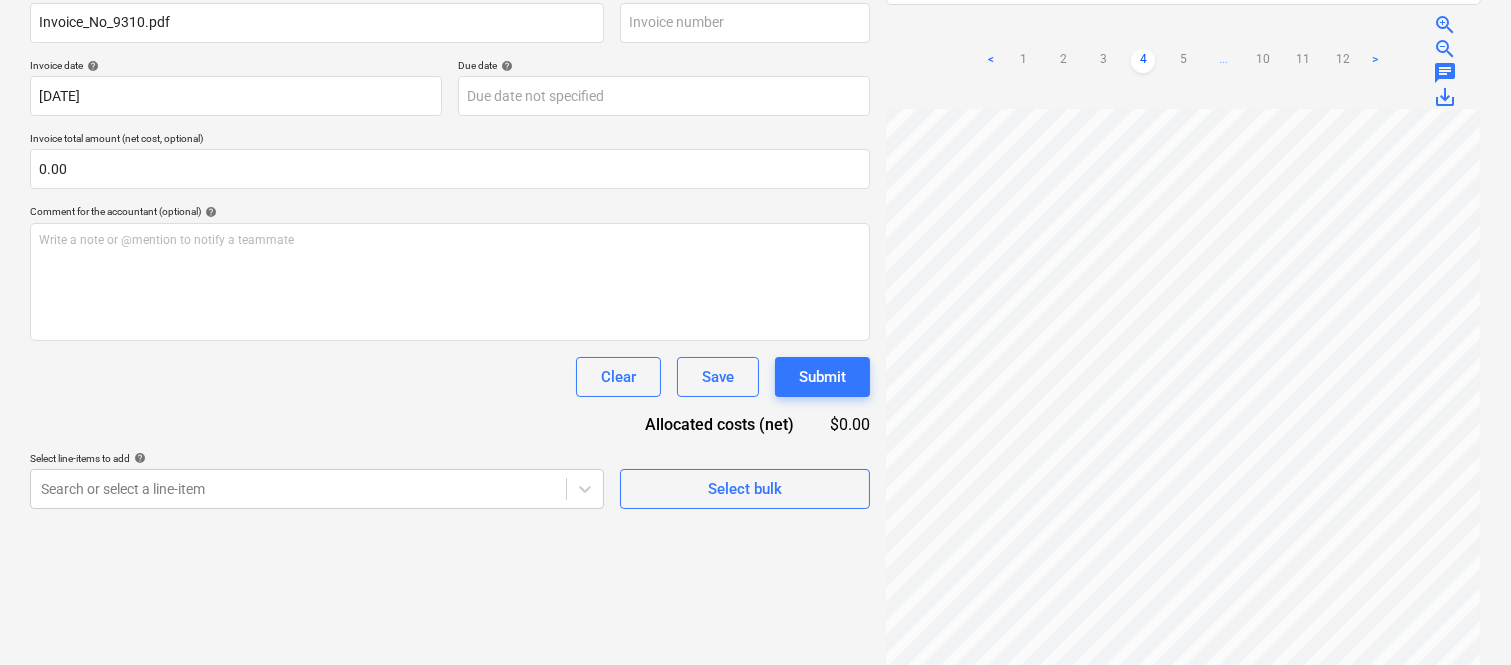 scroll, scrollTop: 233, scrollLeft: 456, axis: both 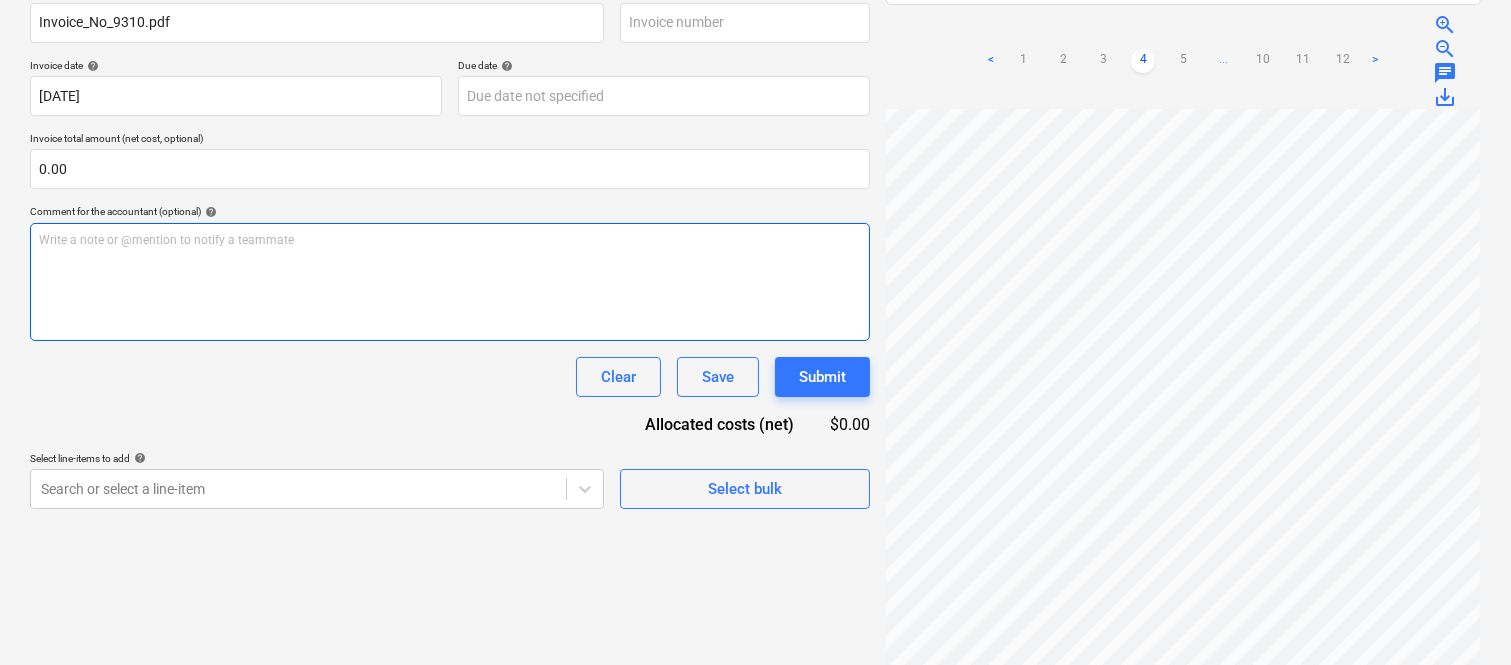 drag, startPoint x: 464, startPoint y: 201, endPoint x: 482, endPoint y: 327, distance: 127.27922 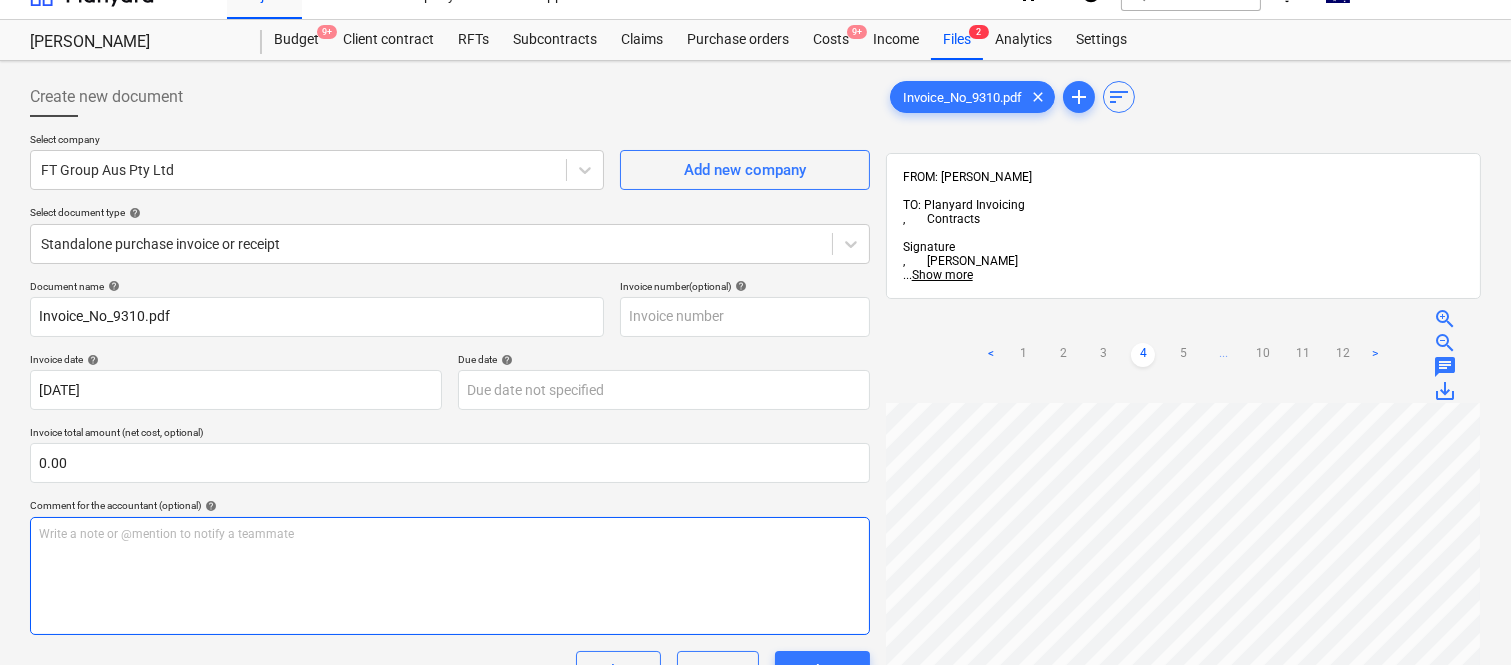 scroll, scrollTop: 0, scrollLeft: 0, axis: both 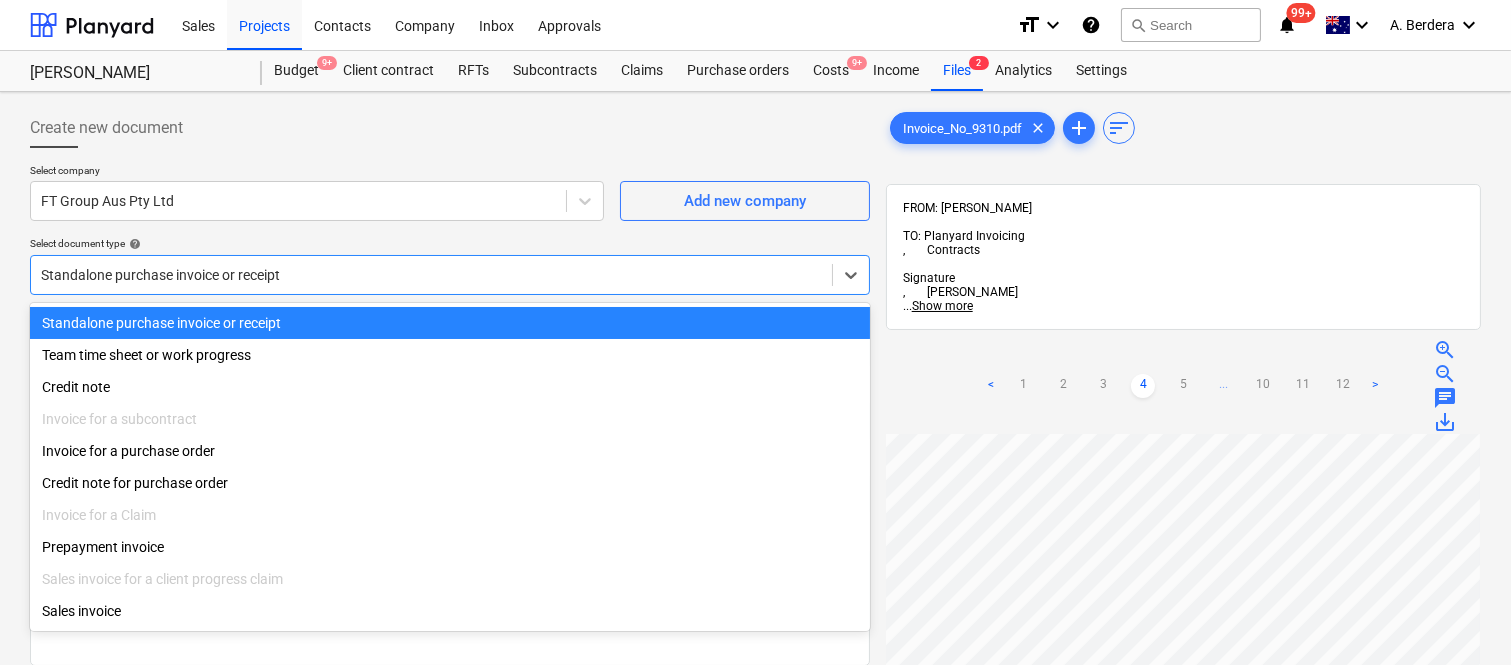 click at bounding box center (431, 275) 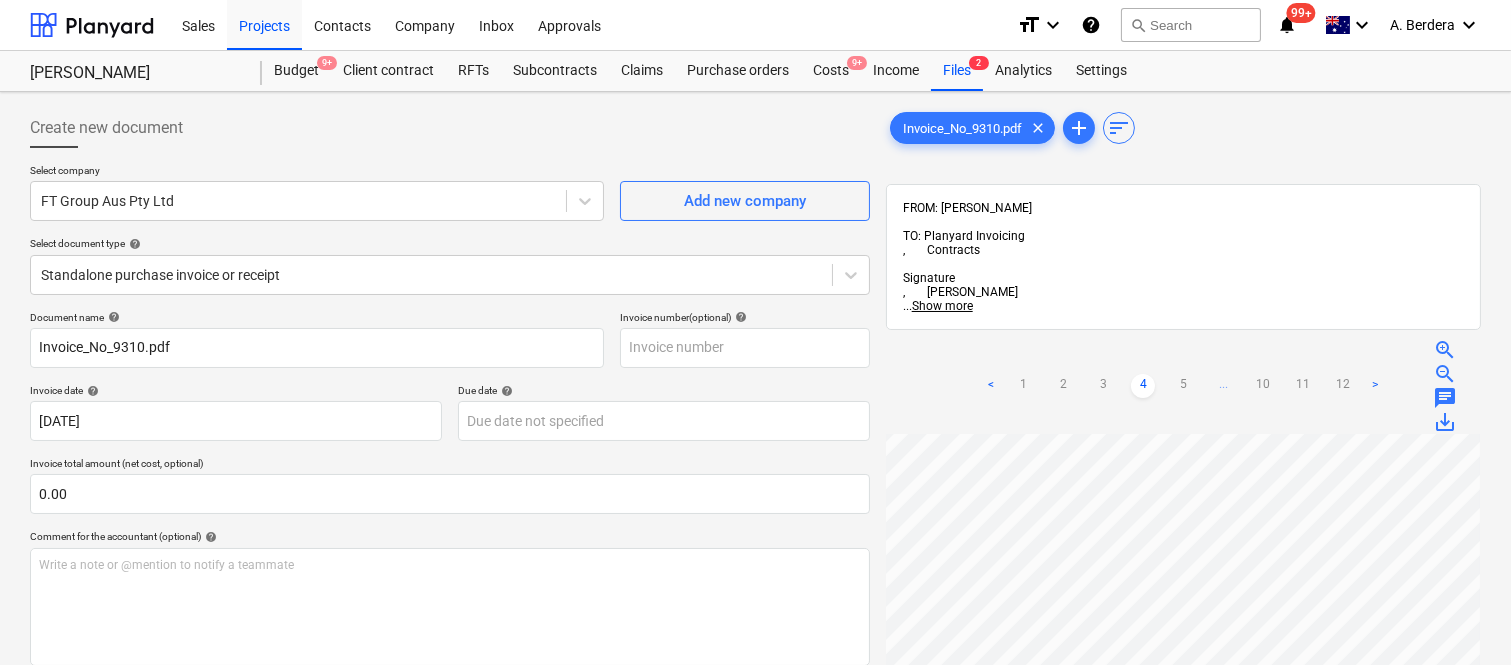 scroll, scrollTop: 192, scrollLeft: 456, axis: both 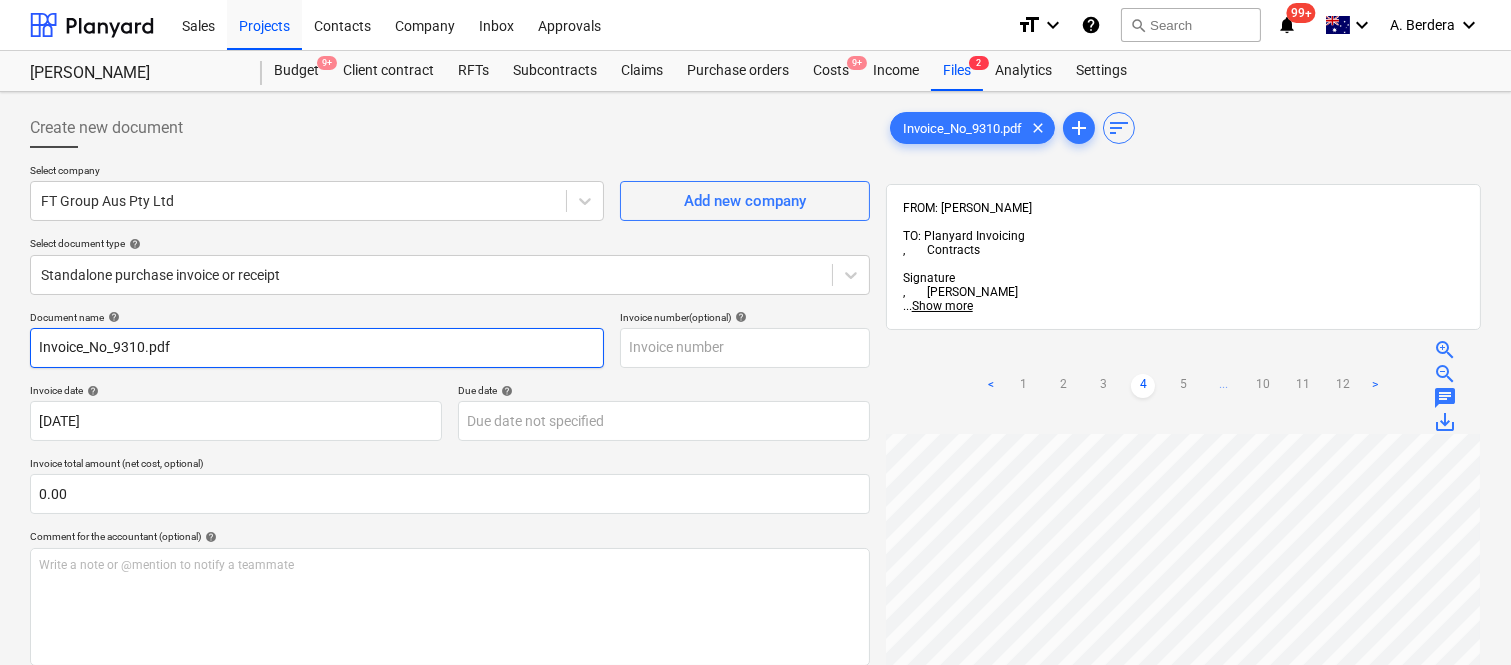 drag, startPoint x: 198, startPoint y: 344, endPoint x: 0, endPoint y: 367, distance: 199.33138 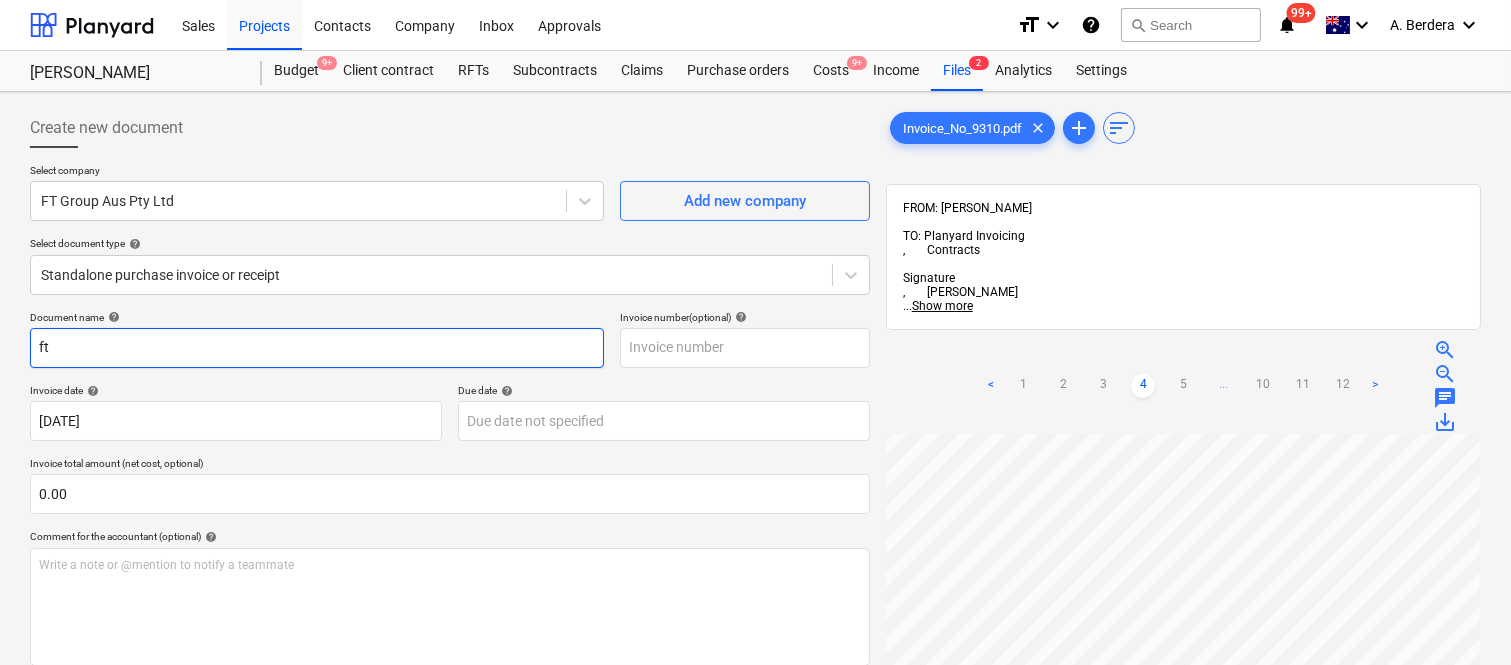type on "f" 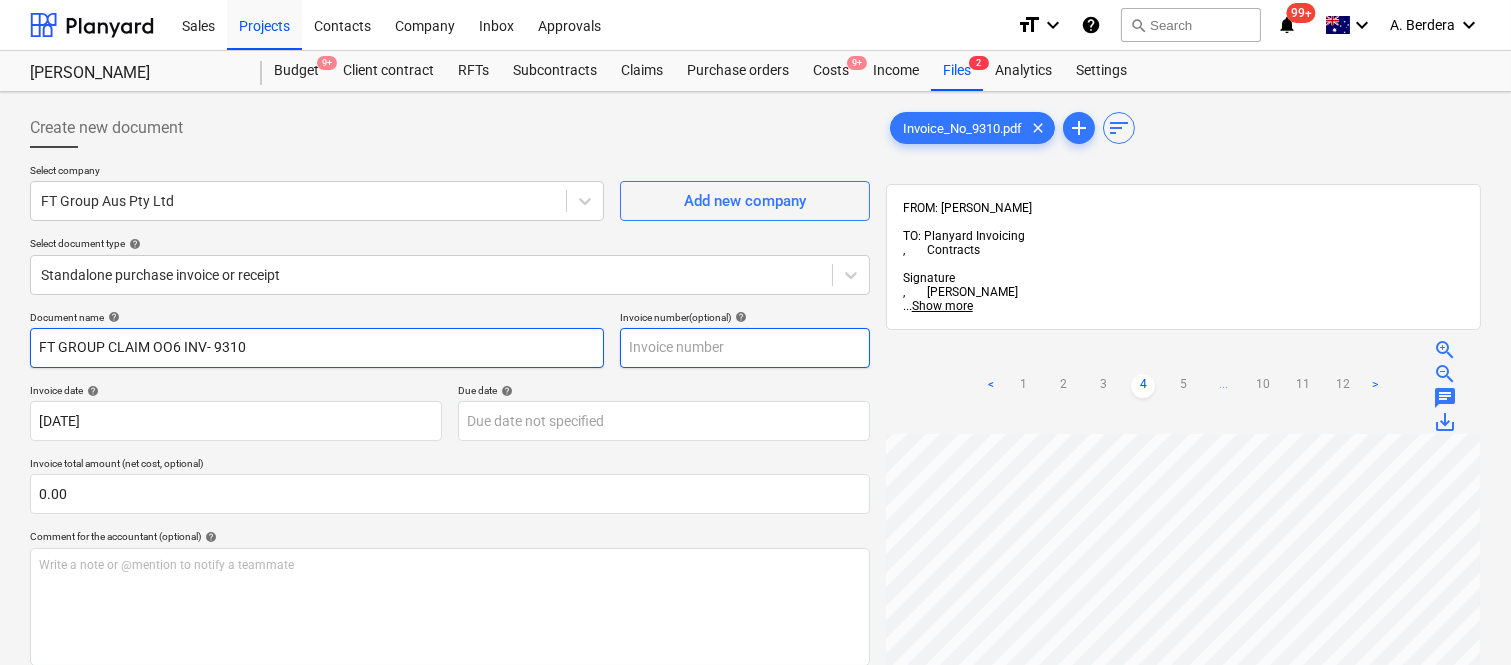 type on "FT GROUP CLAIM OO6 INV- 9310" 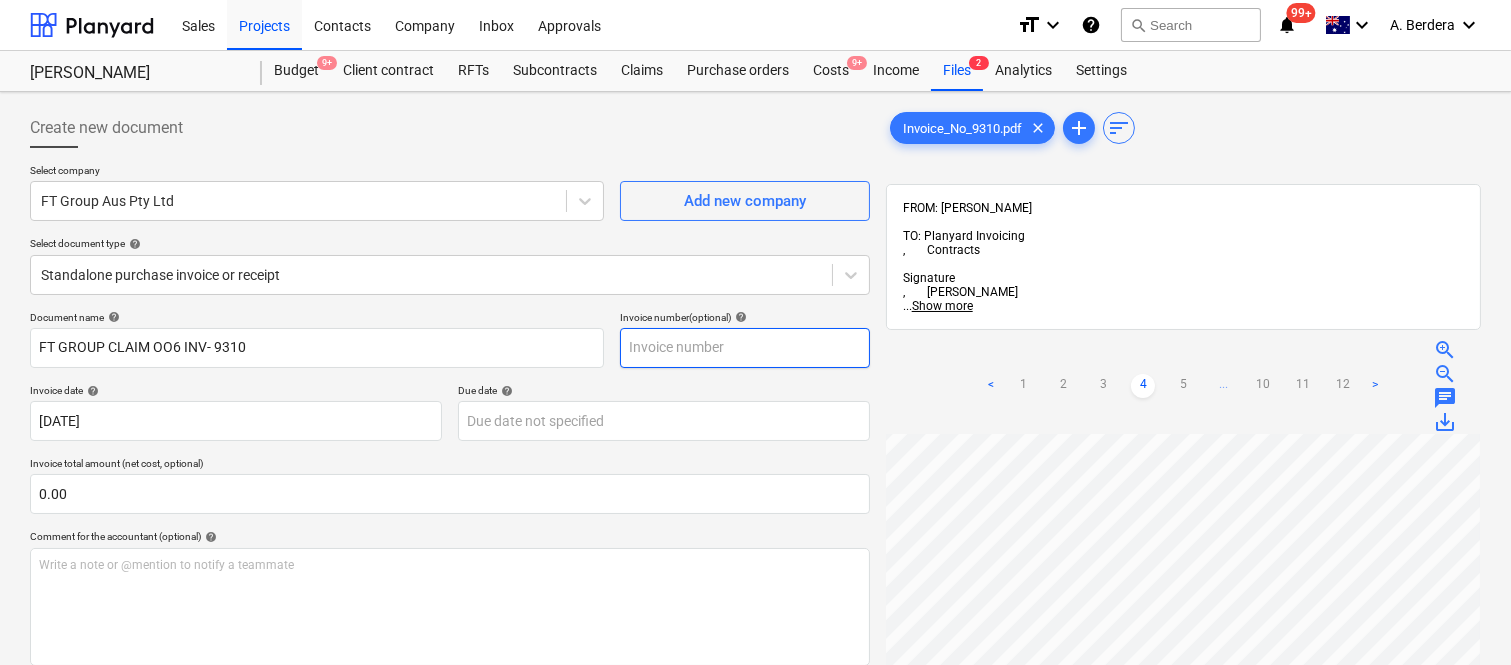 click at bounding box center (745, 348) 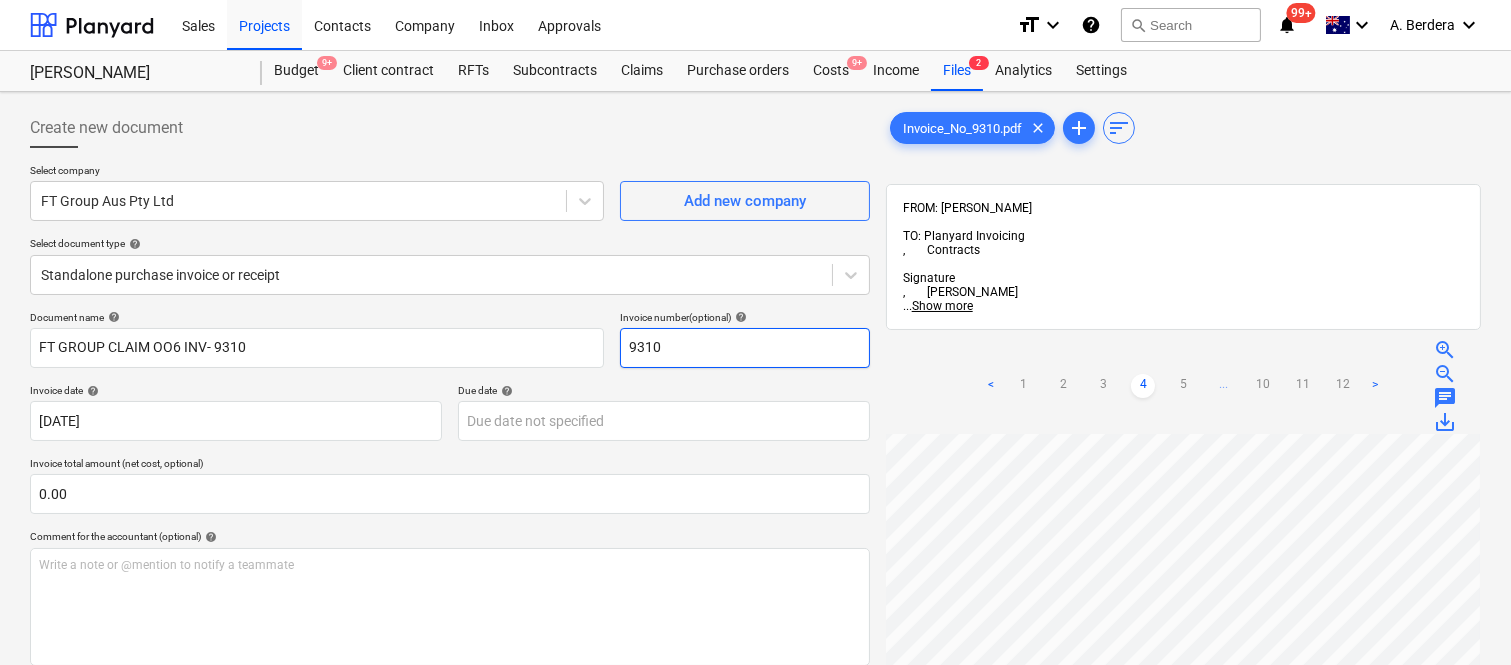 type on "9310" 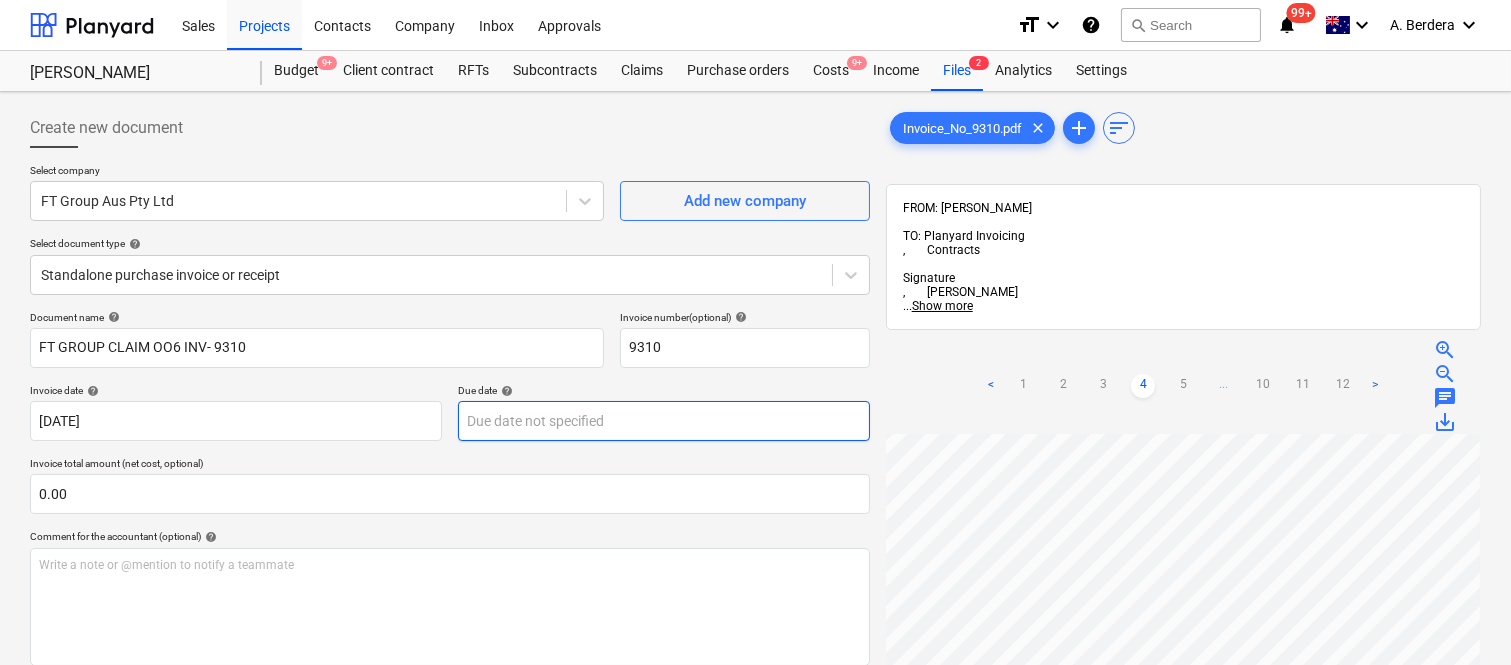 click on "Sales Projects Contacts Company Inbox Approvals format_size keyboard_arrow_down help search Search notifications 99+ keyboard_arrow_down A. Berdera keyboard_arrow_down [PERSON_NAME] [PERSON_NAME] Budget 9+ Client contract RFTs Subcontracts Claims Purchase orders Costs 9+ Income Files 2 Analytics Settings Create new document Select company FT Group Aus Pty Ltd   Add new company Select document type help Standalone purchase invoice or receipt Document name help FT GROUP CLAIM OO6 INV- 9310 Invoice number  (optional) help 9310 Invoice date help [DATE] 16.07.2025 Press the down arrow key to interact with the calendar and
select a date. Press the question mark key to get the keyboard shortcuts for changing dates. Due date help Press the down arrow key to interact with the calendar and
select a date. Press the question mark key to get the keyboard shortcuts for changing dates. Invoice total amount (net cost, optional) 0.00 Comment for the accountant (optional) help ﻿ Clear Save Submit $0.00 help clear <" at bounding box center [755, 332] 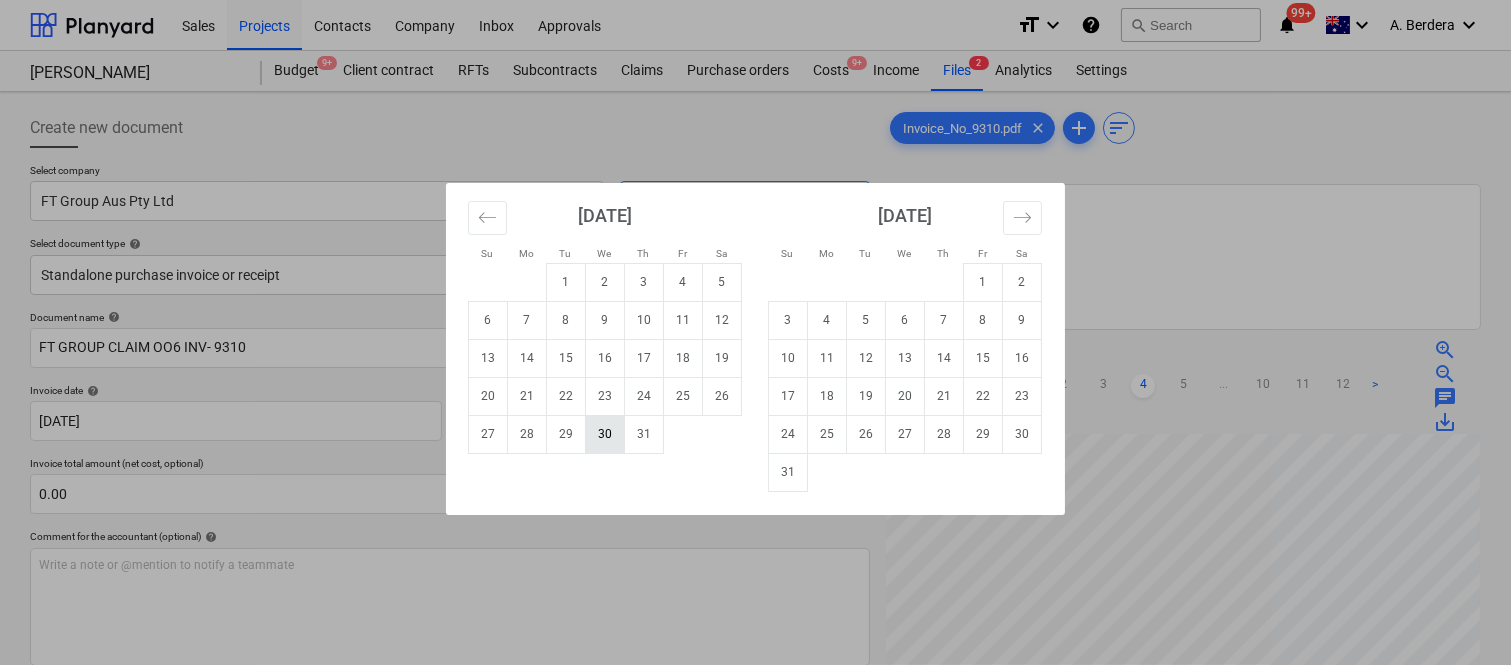 click on "30" at bounding box center (605, 434) 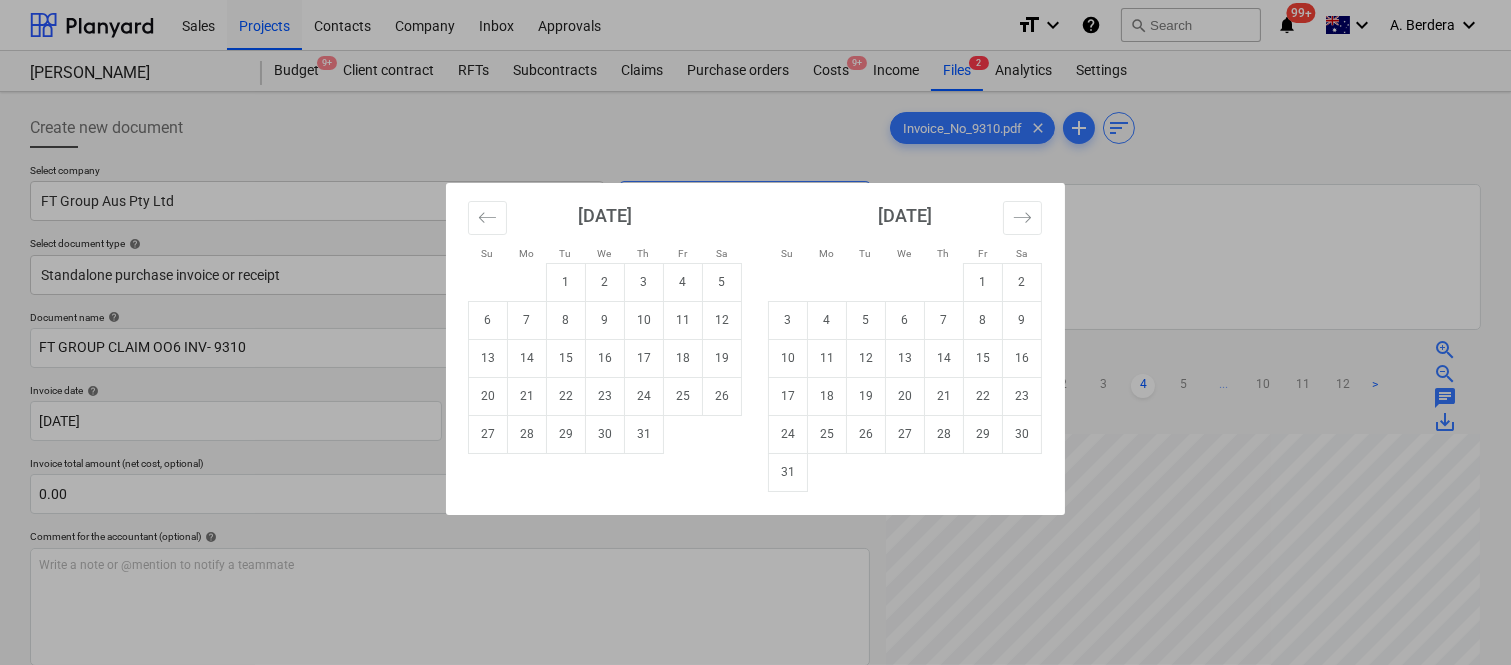 type on "[DATE]" 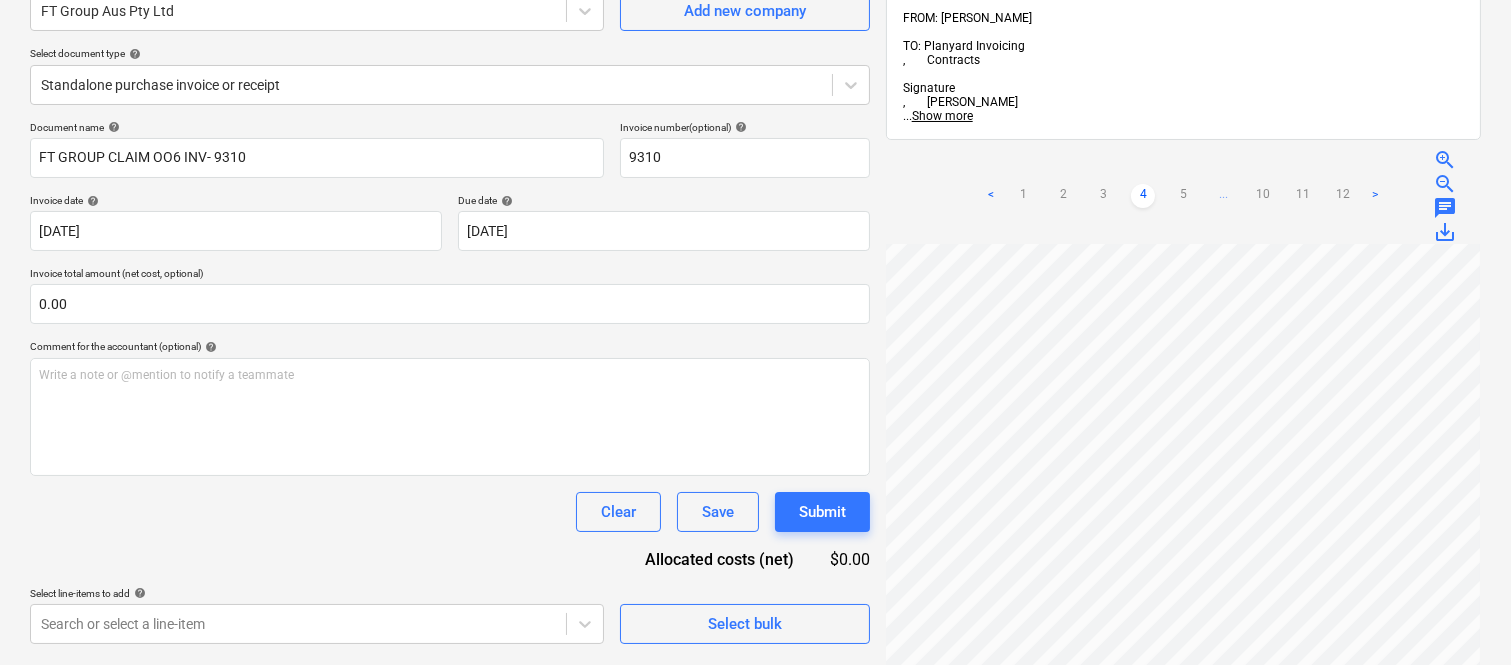 scroll, scrollTop: 193, scrollLeft: 0, axis: vertical 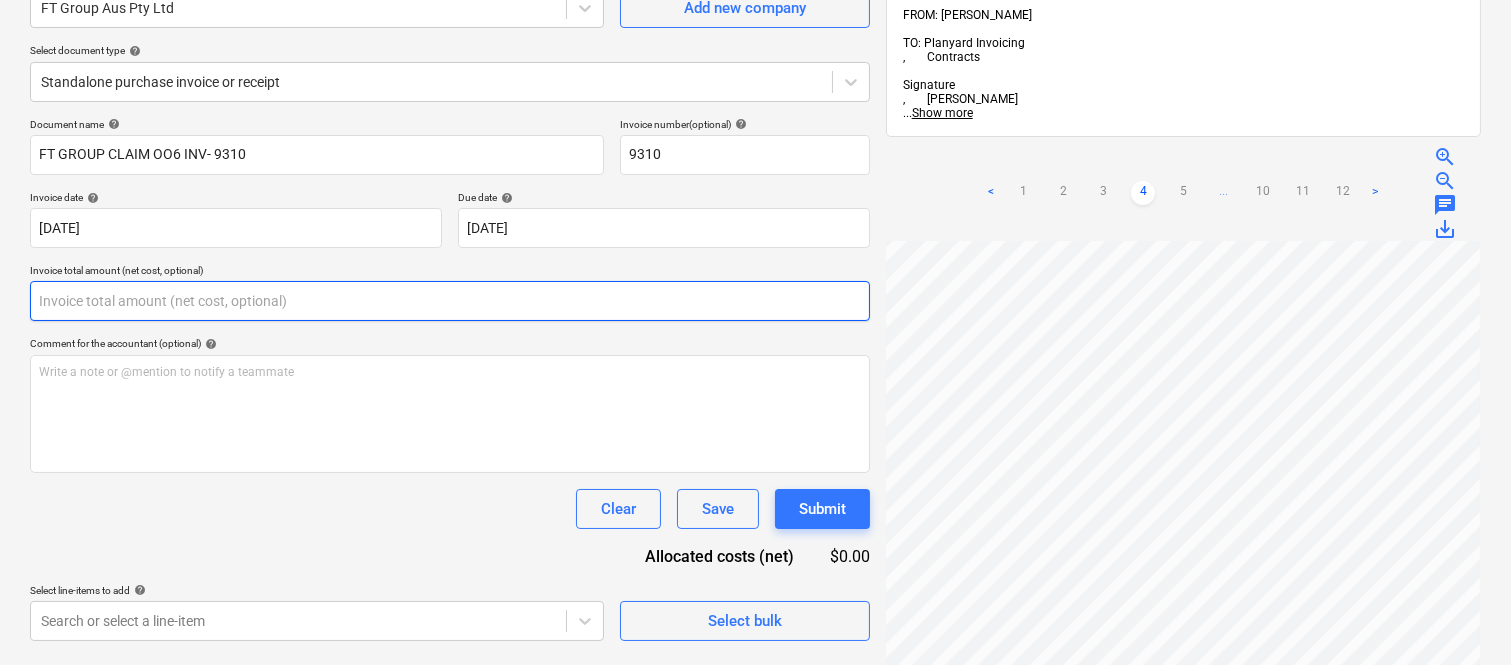 click at bounding box center (450, 301) 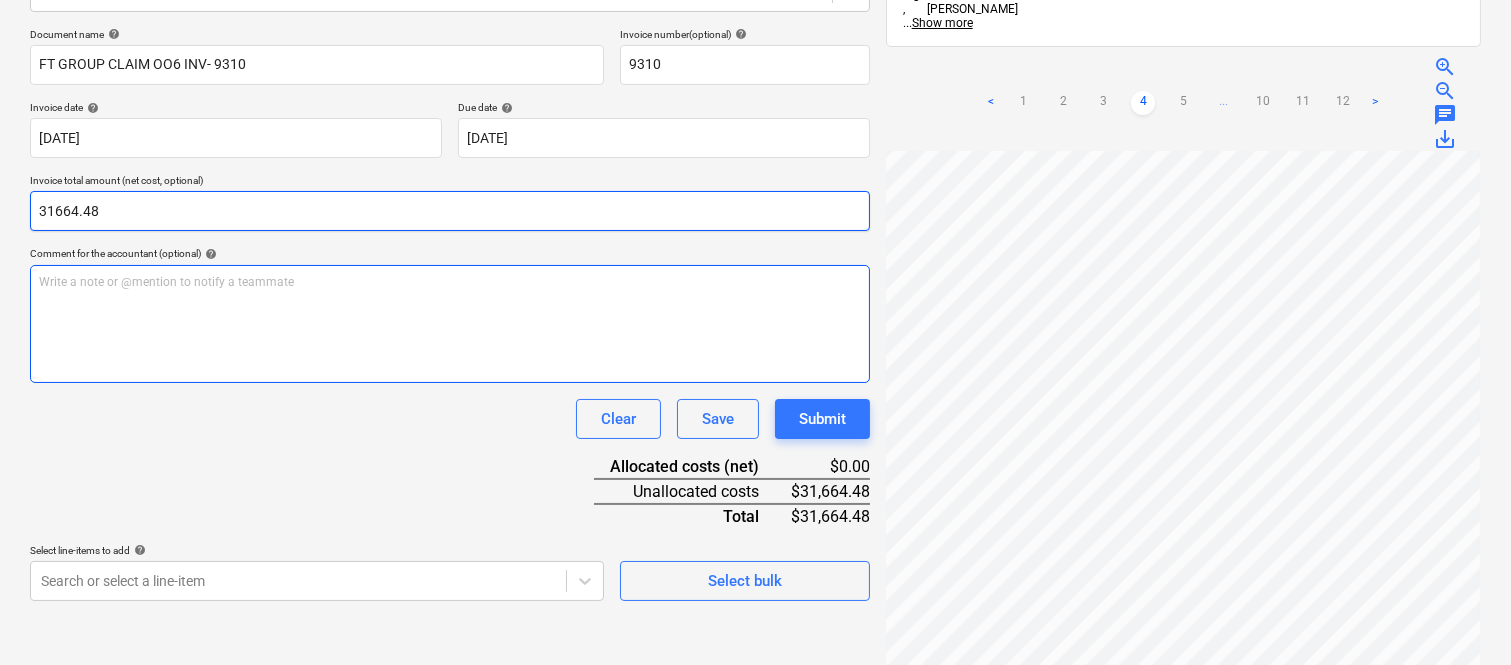 scroll, scrollTop: 325, scrollLeft: 0, axis: vertical 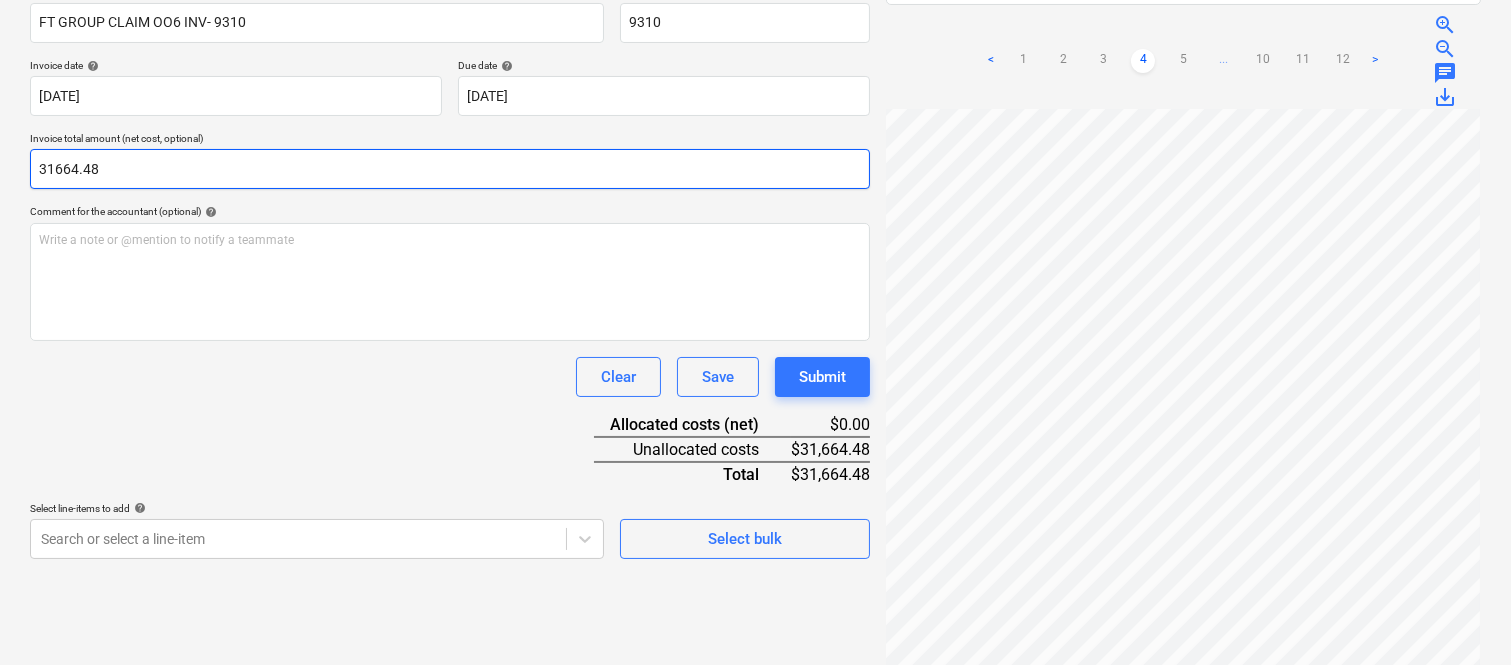 type on "31664.48" 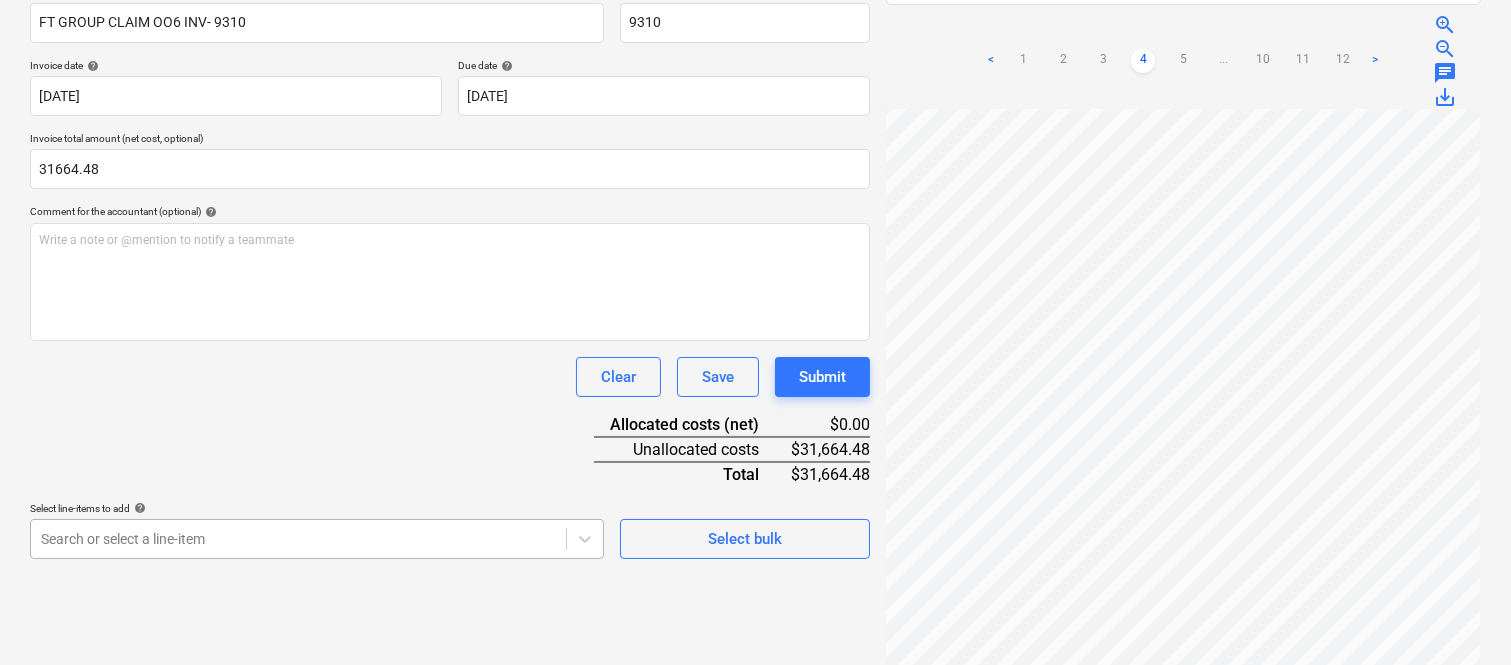 scroll, scrollTop: 532, scrollLeft: 0, axis: vertical 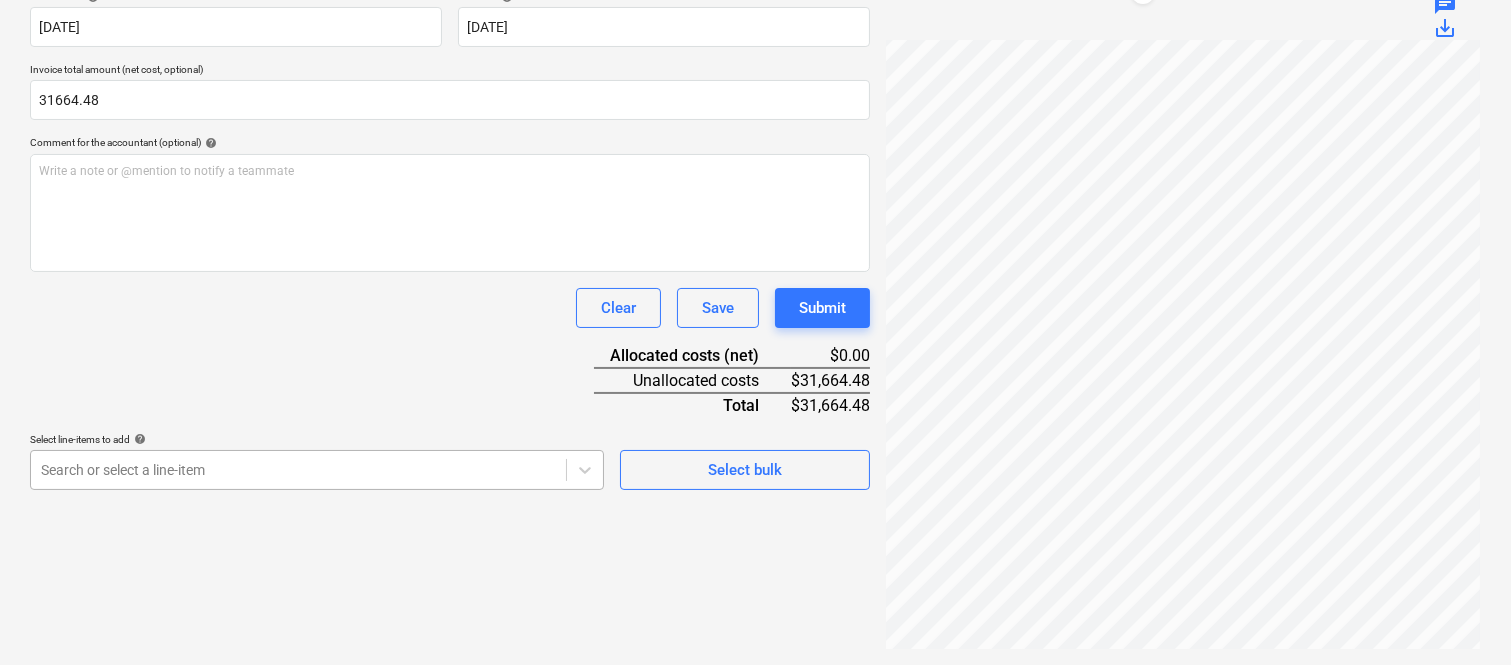 click on "Sales Projects Contacts Company Inbox Approvals format_size keyboard_arrow_down help search Search notifications 99+ keyboard_arrow_down A. Berdera keyboard_arrow_down [PERSON_NAME] [PERSON_NAME] Budget 9+ Client contract RFTs Subcontracts Claims Purchase orders Costs 9+ Income Files 2 Analytics Settings Create new document Select company FT Group Aus Pty Ltd   Add new company Select document type help Standalone purchase invoice or receipt Document name help FT GROUP CLAIM OO6 INV- 9310 Invoice number  (optional) help 9310 Invoice date help [DATE] 16.07.2025 Press the down arrow key to interact with the calendar and
select a date. Press the question mark key to get the keyboard shortcuts for changing dates. Due date help [DATE] [DATE] Press the down arrow key to interact with the calendar and
select a date. Press the question mark key to get the keyboard shortcuts for changing dates. Invoice total amount (net cost, optional) 31664.48 Comment for the accountant (optional) help ﻿ Clear Save" at bounding box center (755, -62) 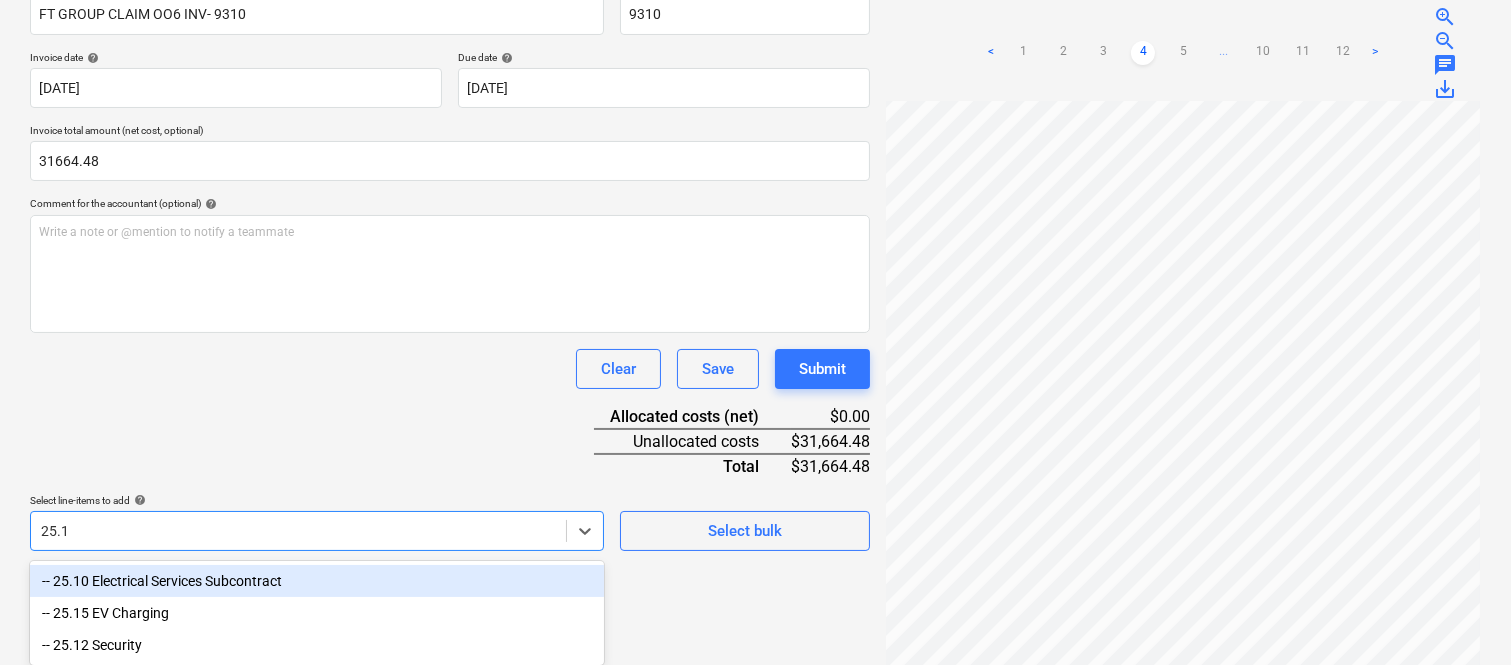 type on "25.10" 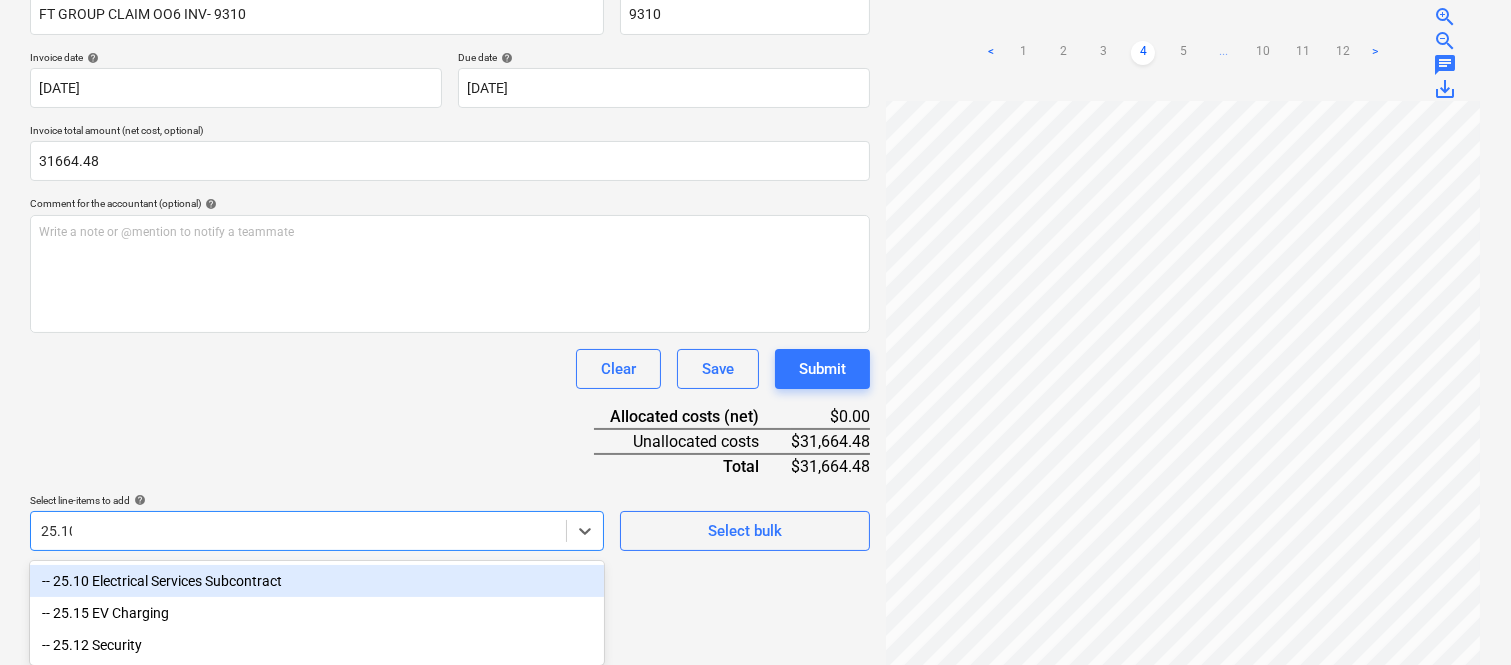 scroll, scrollTop: 325, scrollLeft: 0, axis: vertical 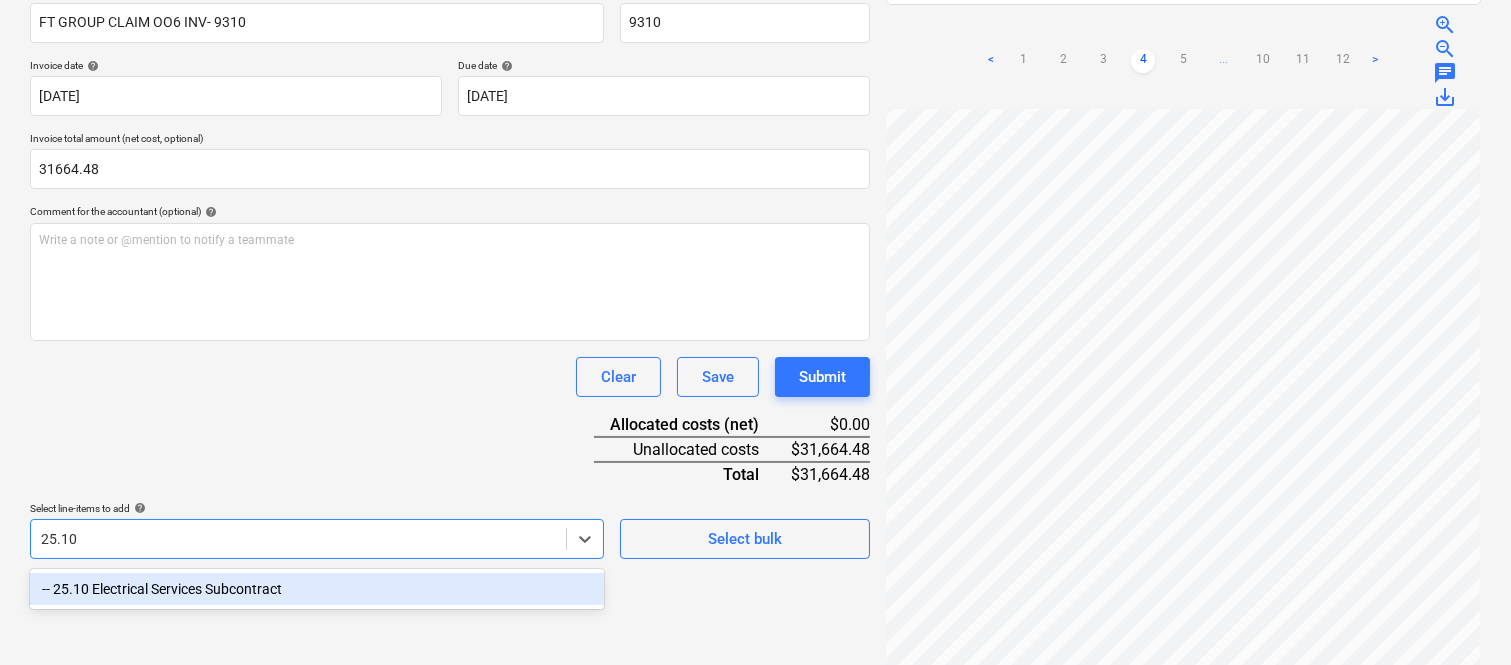 click on "--  25.10 Electrical Services Subcontract" at bounding box center [317, 589] 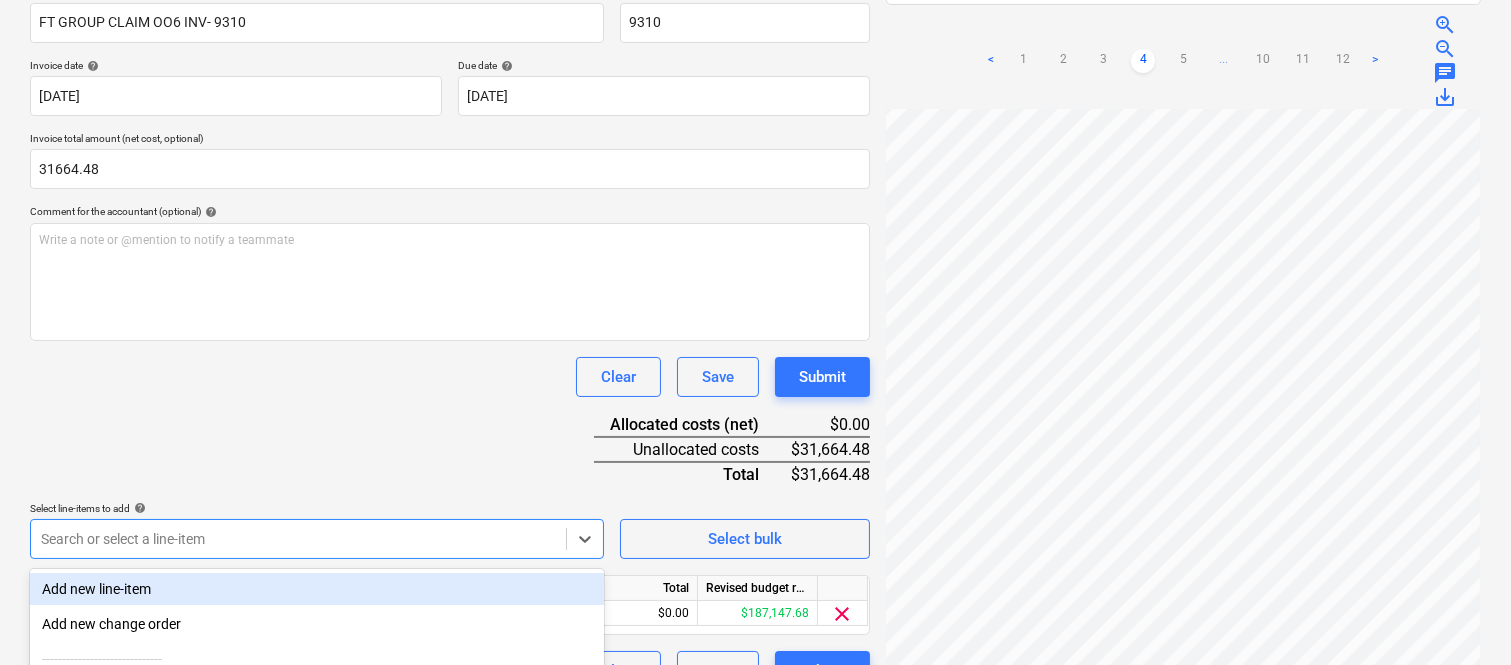 click on "Document name help FT GROUP CLAIM OO6 INV- 9310 Invoice number  (optional) help 9310 Invoice date help [DATE] 16.07.2025 Press the down arrow key to interact with the calendar and
select a date. Press the question mark key to get the keyboard shortcuts for changing dates. Due date help [DATE] [DATE] Press the down arrow key to interact with the calendar and
select a date. Press the question mark key to get the keyboard shortcuts for changing dates. Invoice total amount (net cost, optional) 31664.48 Comment for the accountant (optional) help Write a note or @mention to notify a teammate ﻿ Clear Save Submit Allocated costs (net) $0.00 Unallocated costs $31,664.48 Total $31,664.48 Select line-items to add help option --  25.10 Electrical Services Subcontract, selected. Search or select a line-item Select bulk Line-item name Unit Quantity Unit price Total Revised budget remaining 25.10 Electrical Services Subcontract 0.00 0.00 $0.00 $187,147.68 clear Clear Save Submit" at bounding box center (450, 338) 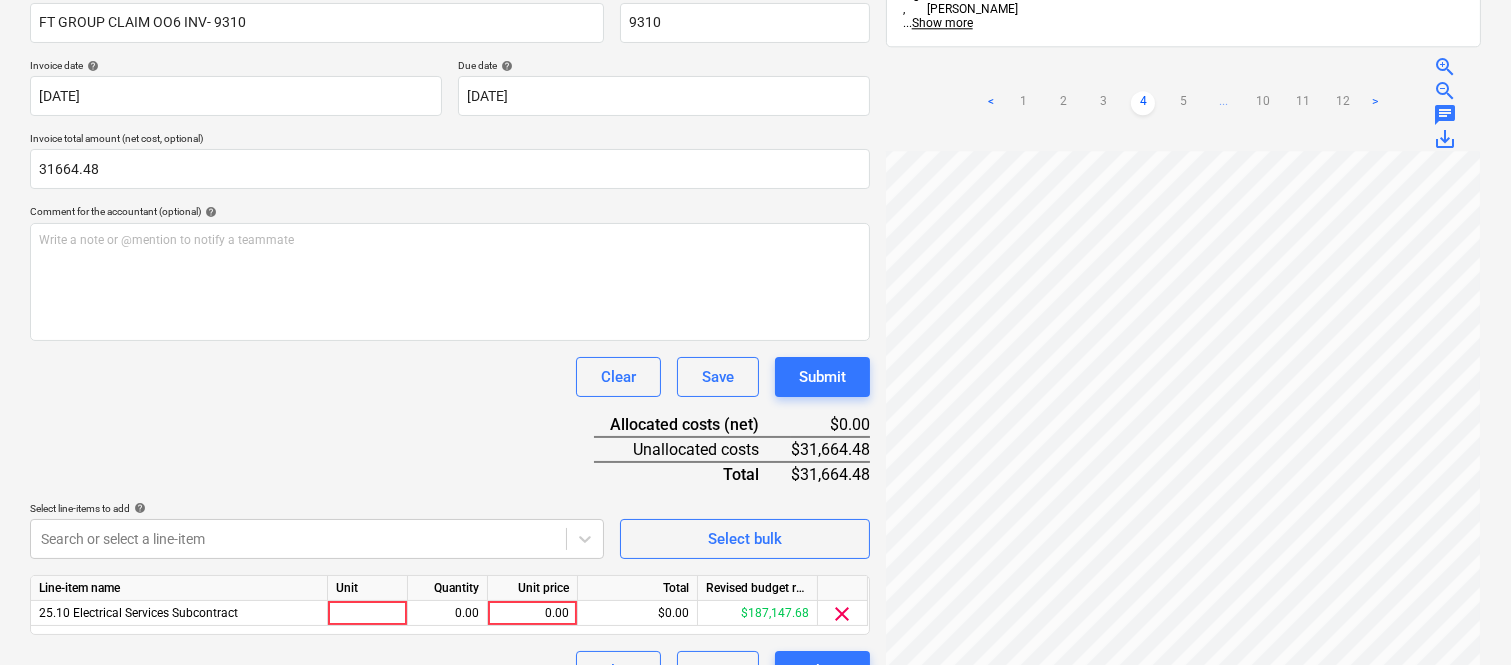 scroll, scrollTop: 367, scrollLeft: 0, axis: vertical 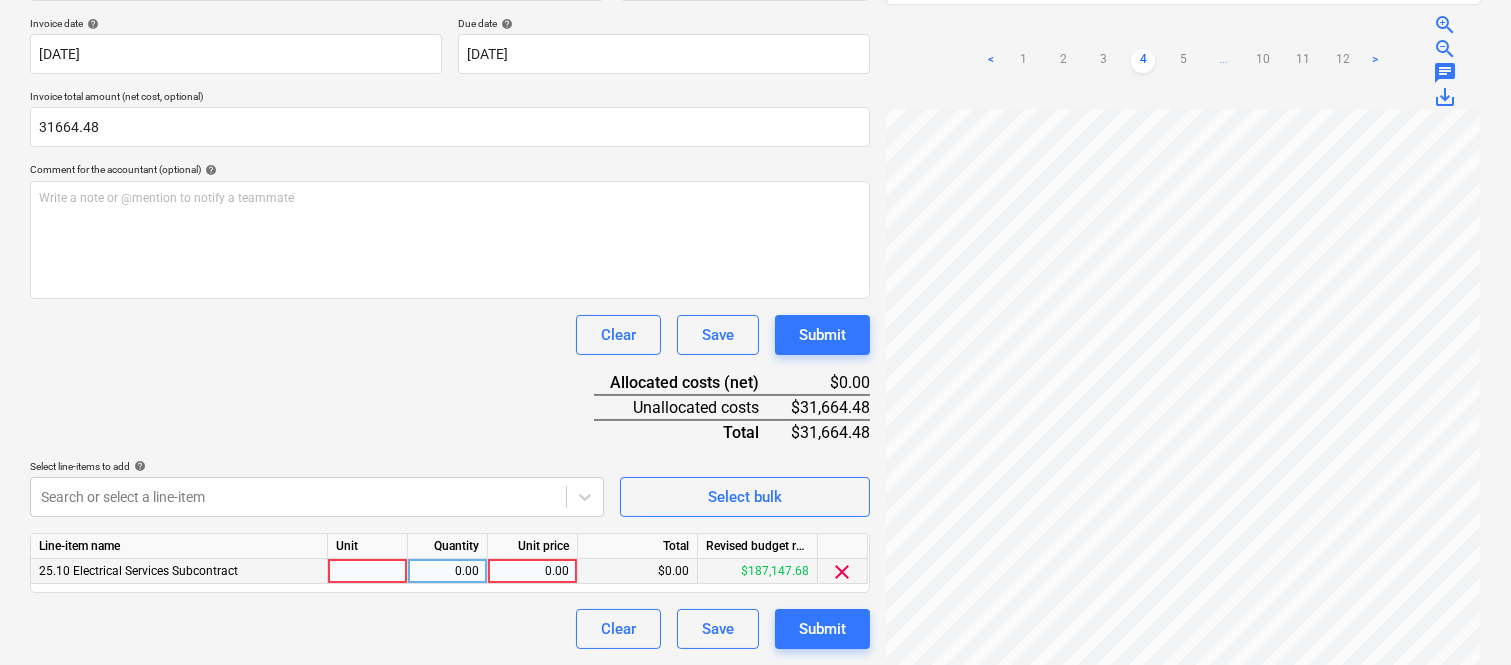 click at bounding box center [368, 571] 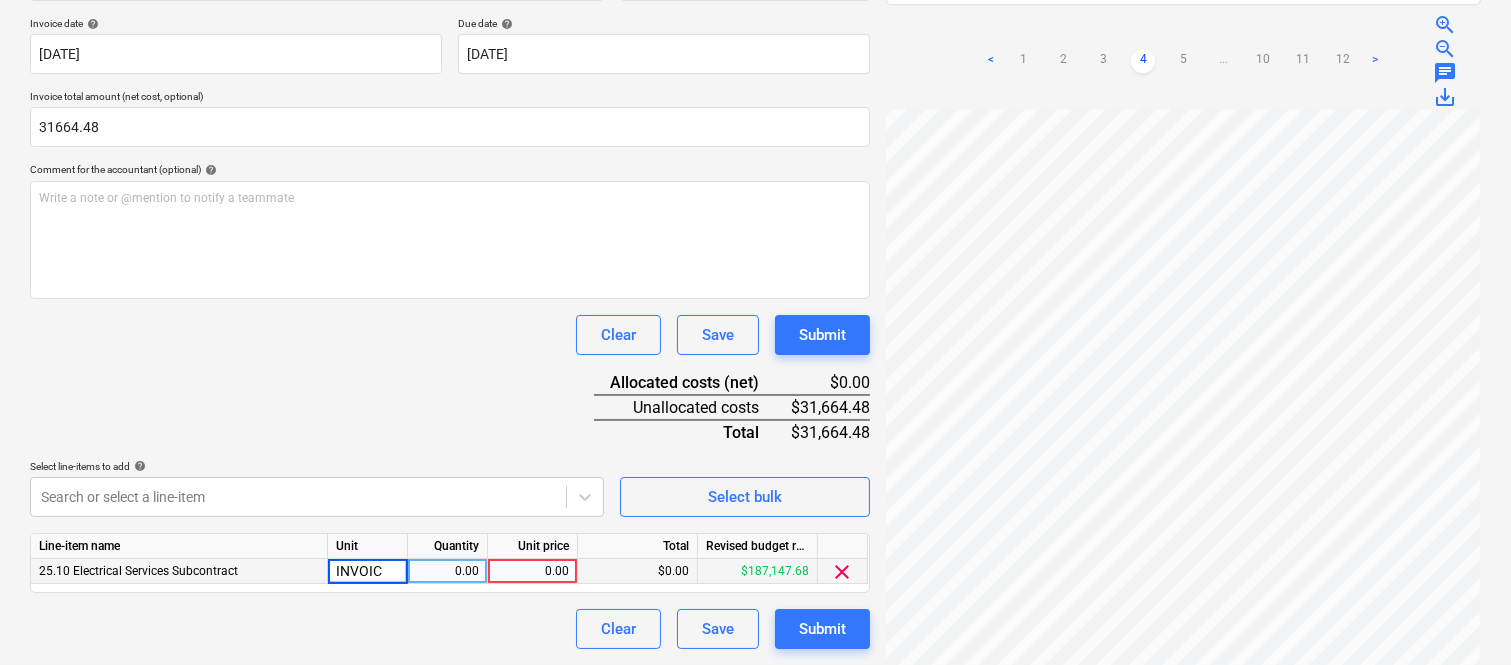 type on "INVOICE" 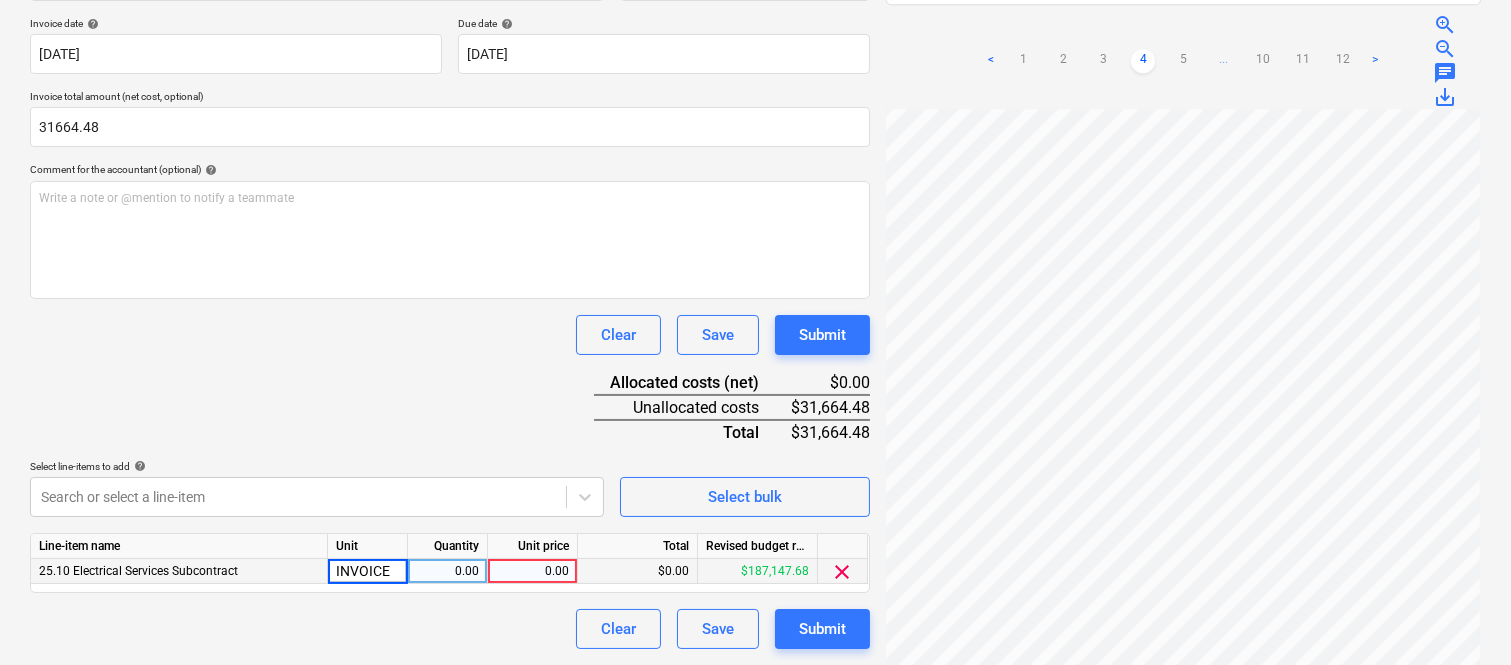 click on "0.00" at bounding box center [447, 571] 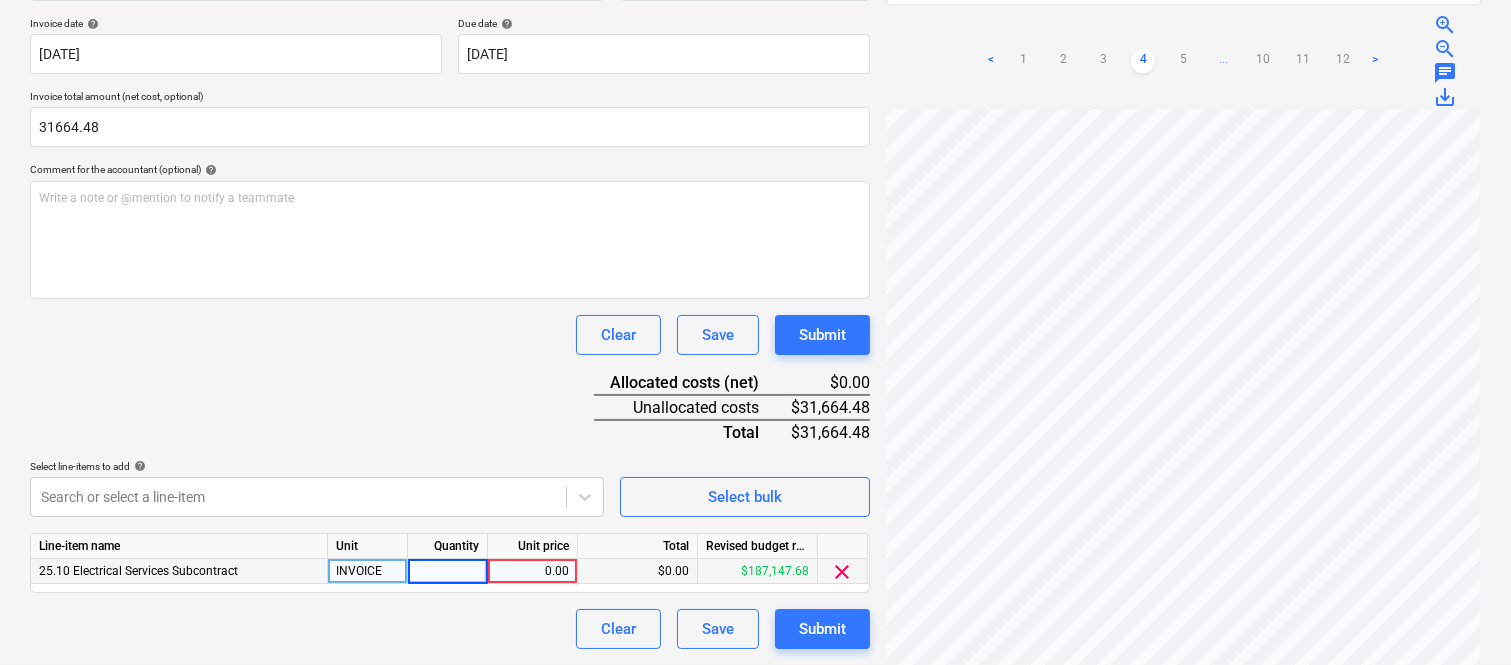 type on "1" 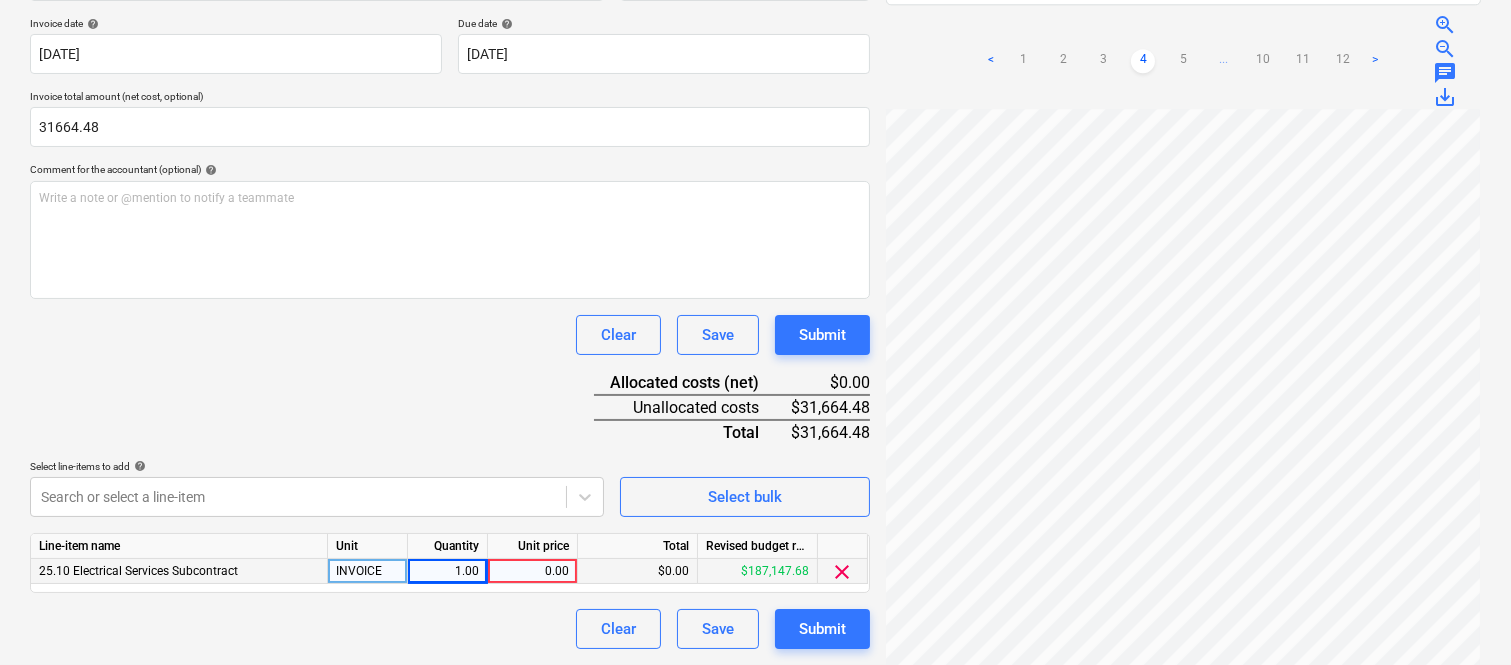 click on "0.00" at bounding box center [532, 571] 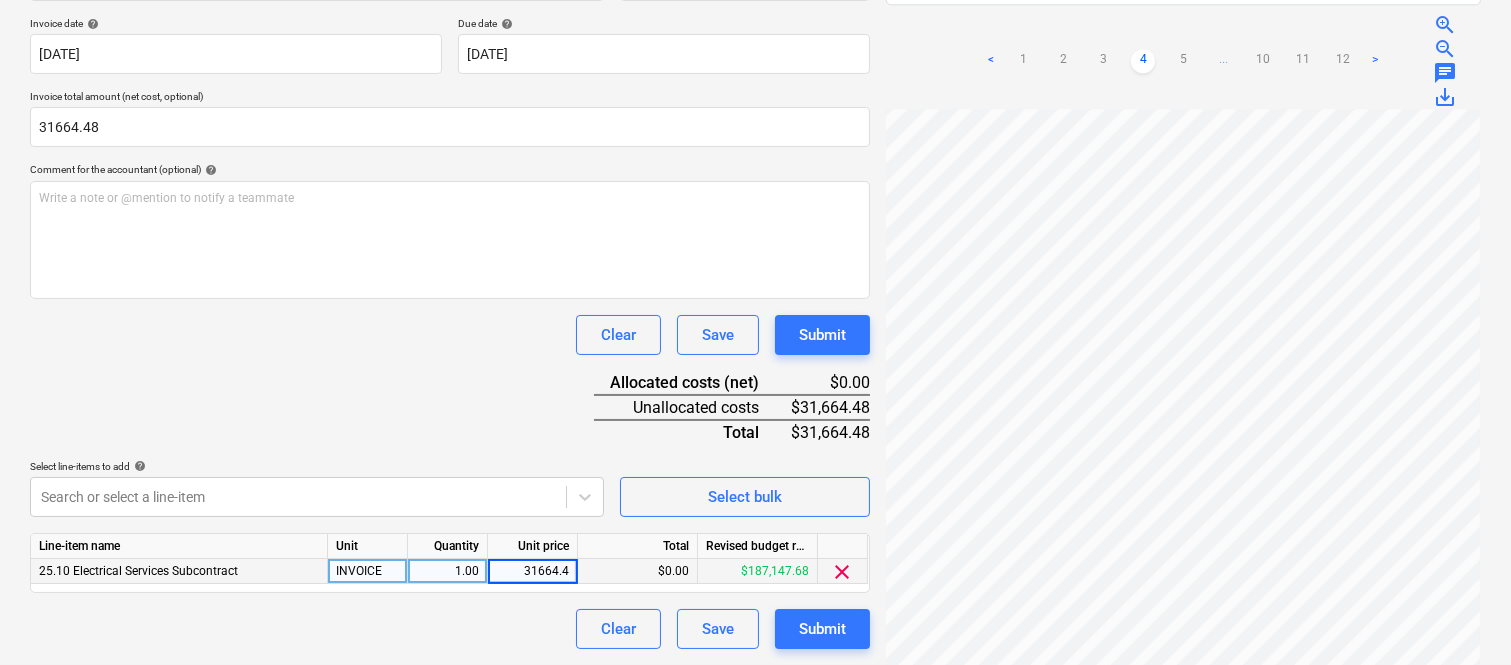 type on "31664.48" 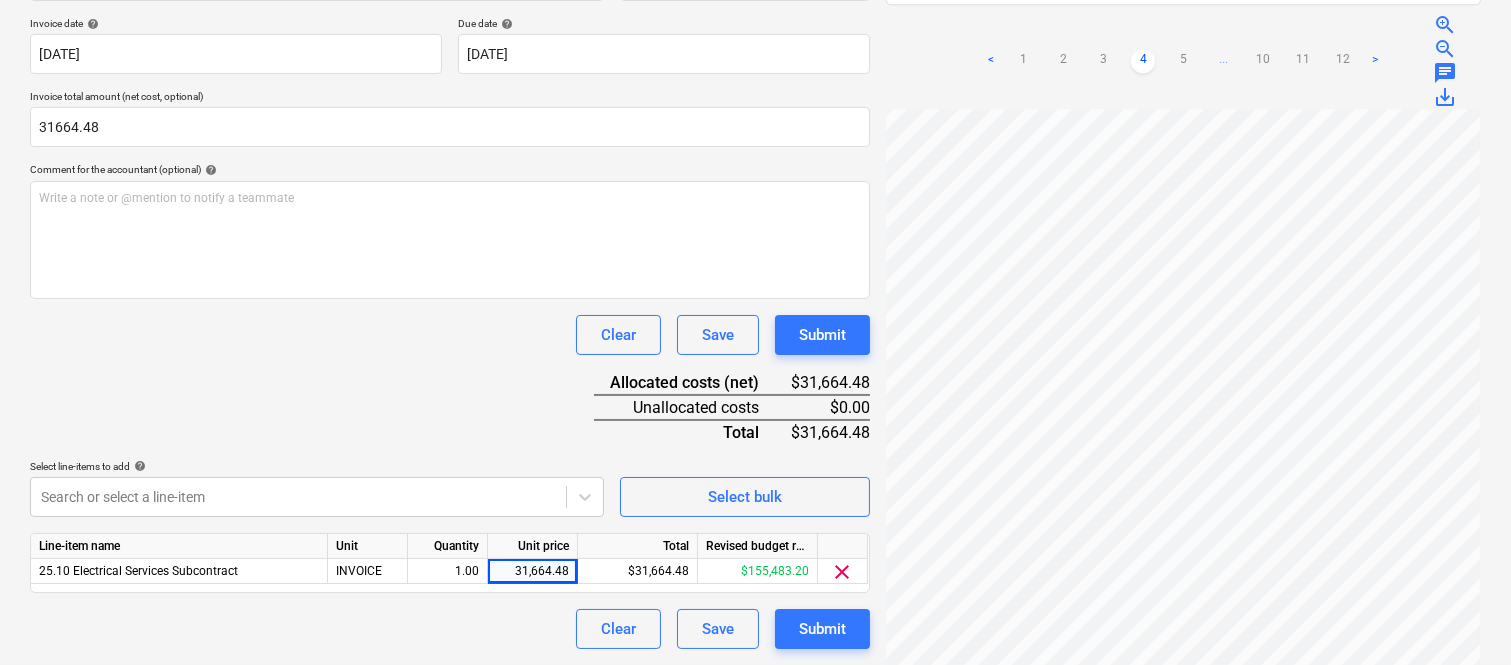 click on "Clear Save Submit" at bounding box center (450, 629) 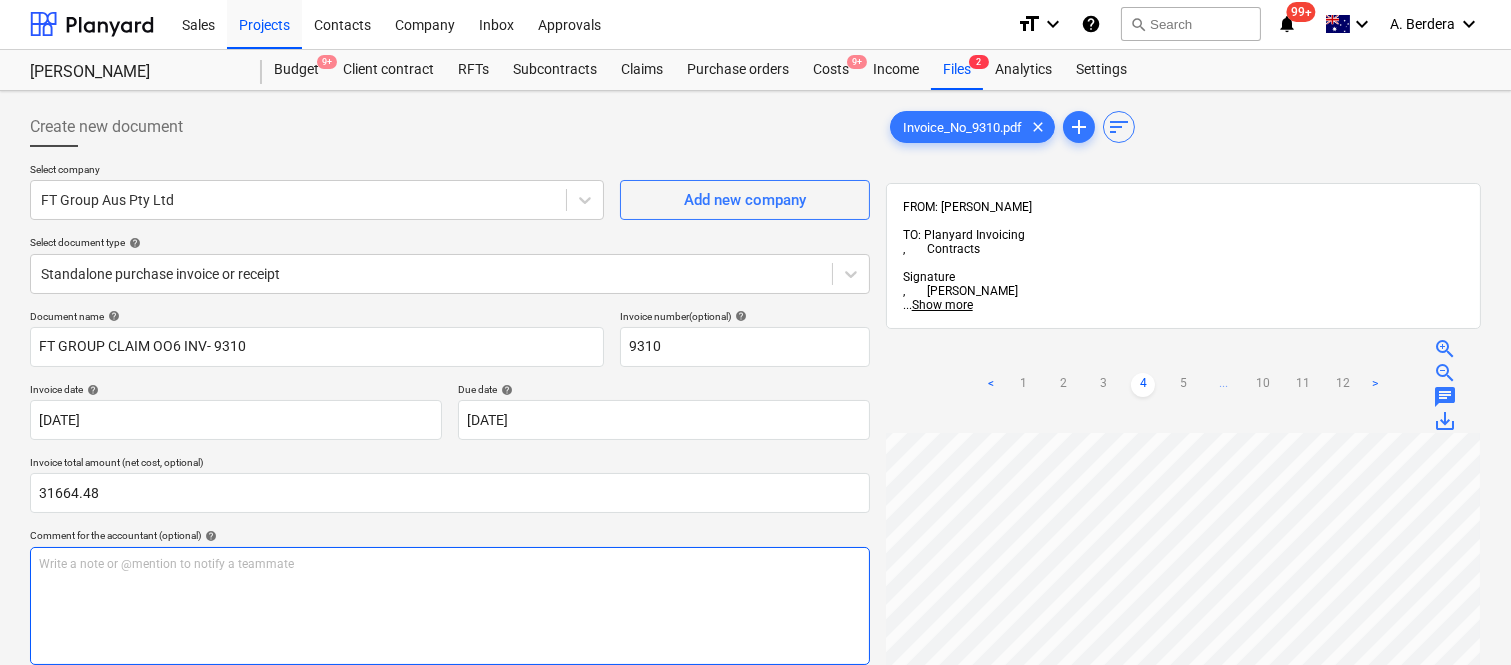 scroll, scrollTop: 0, scrollLeft: 0, axis: both 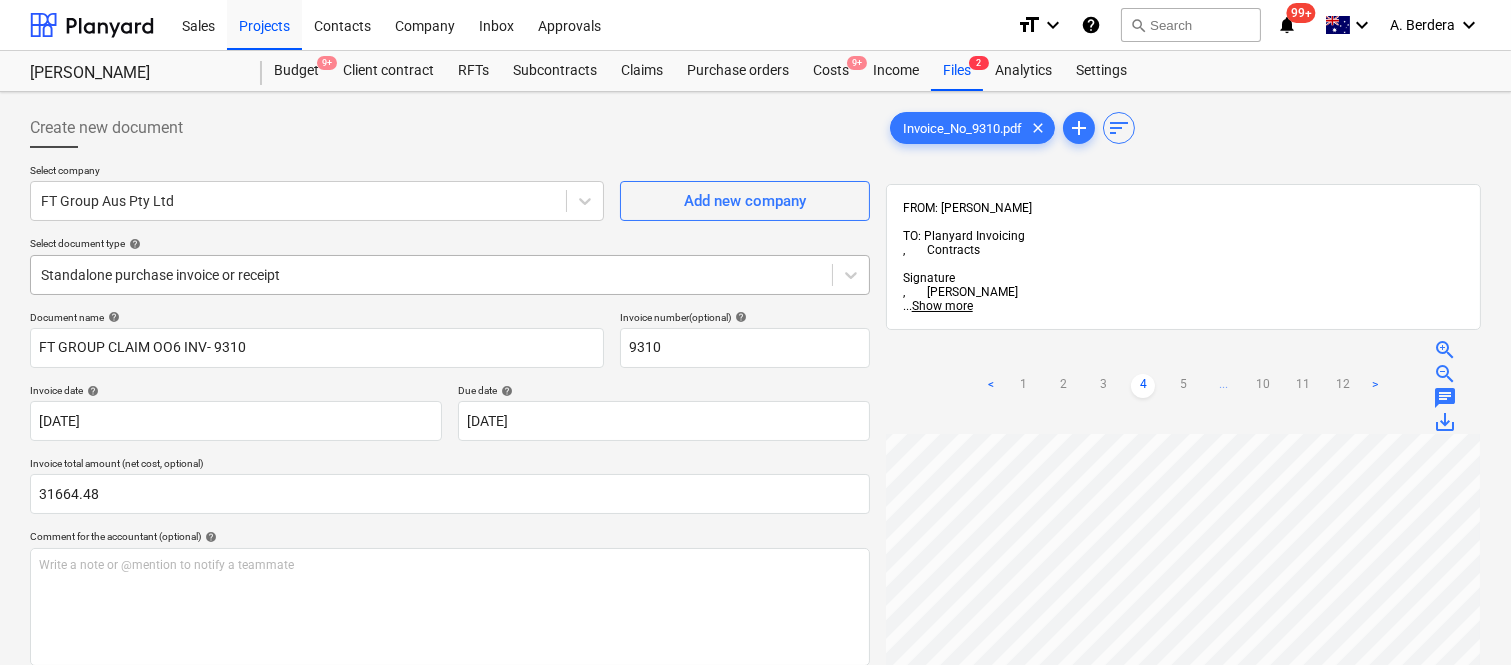 click at bounding box center [431, 275] 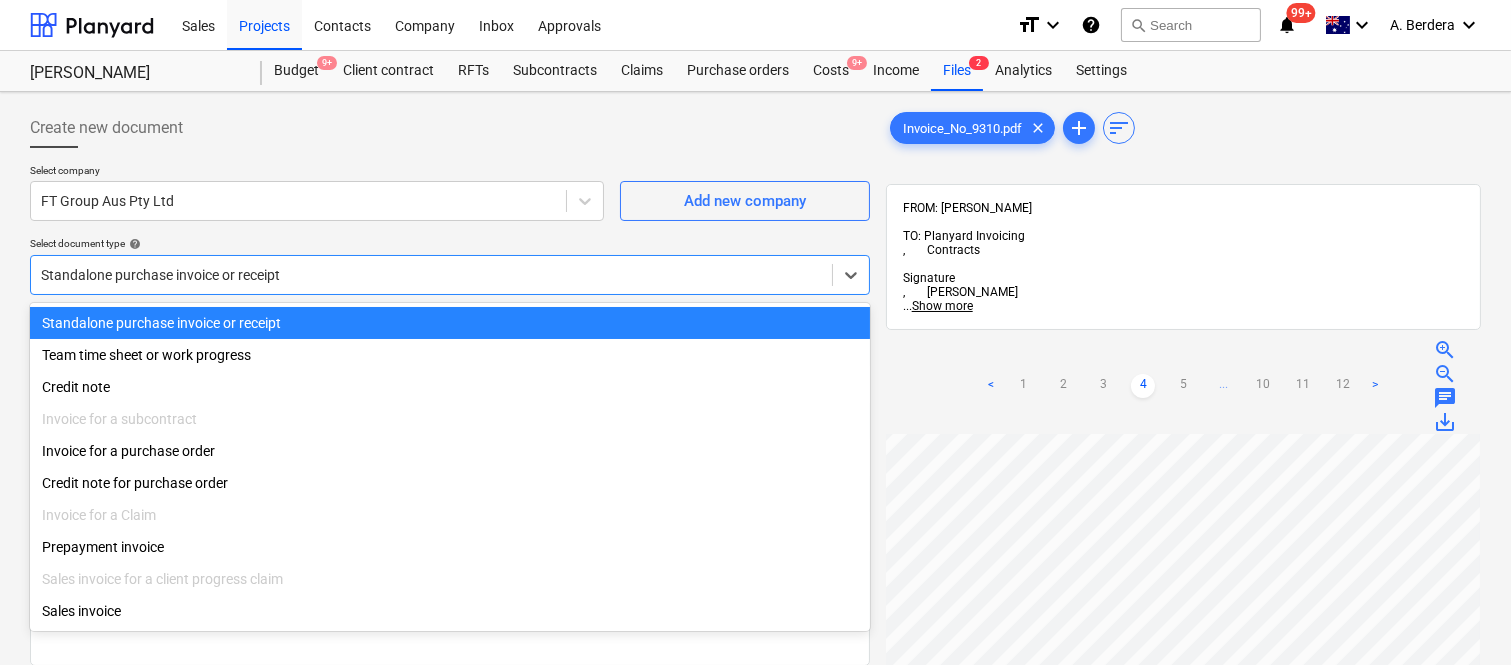 click on "Standalone purchase invoice or receipt" at bounding box center [450, 323] 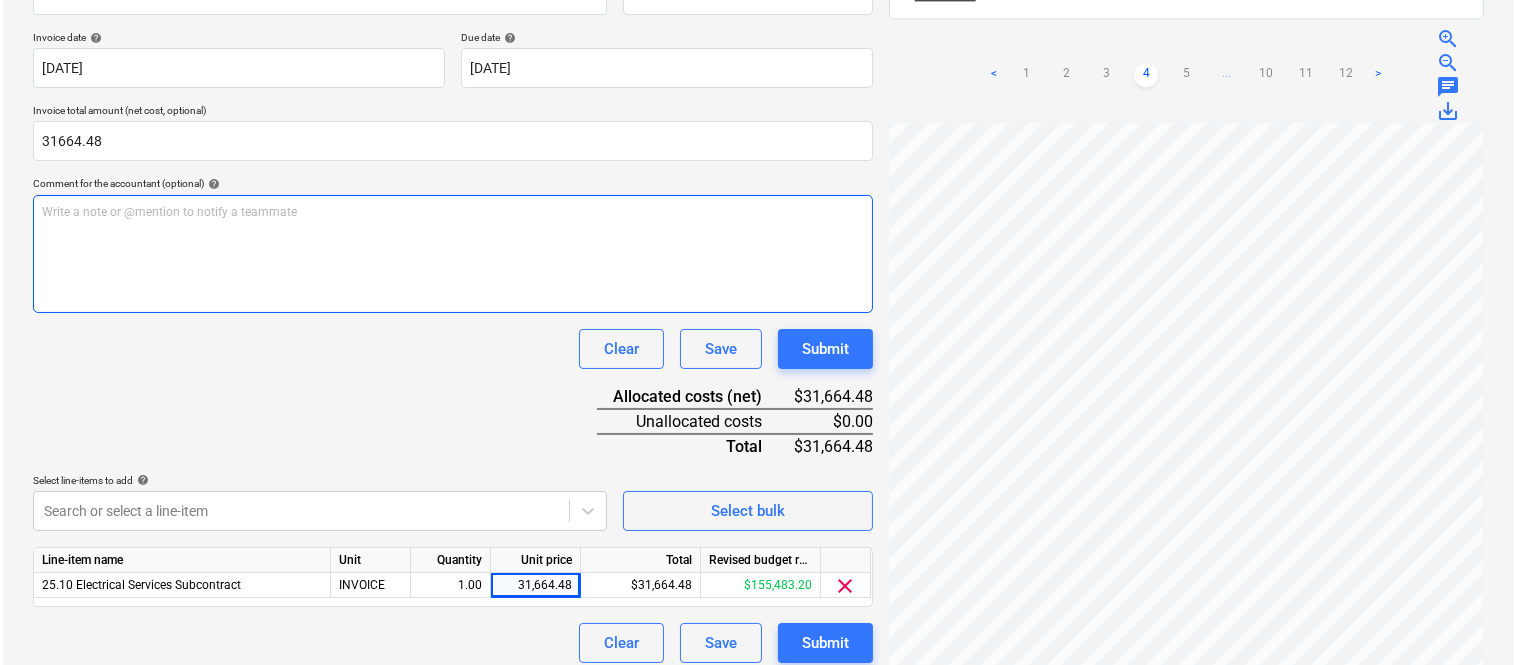 scroll, scrollTop: 367, scrollLeft: 0, axis: vertical 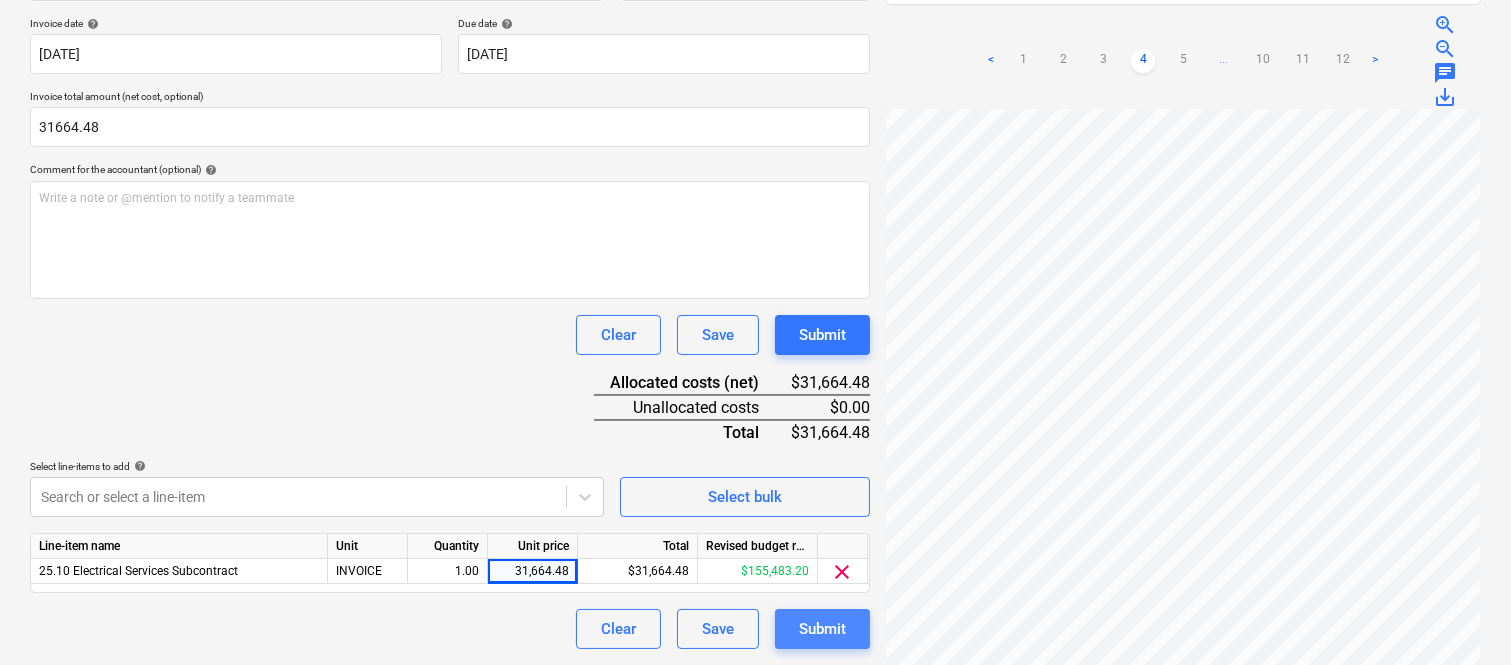 click on "Submit" at bounding box center [822, 629] 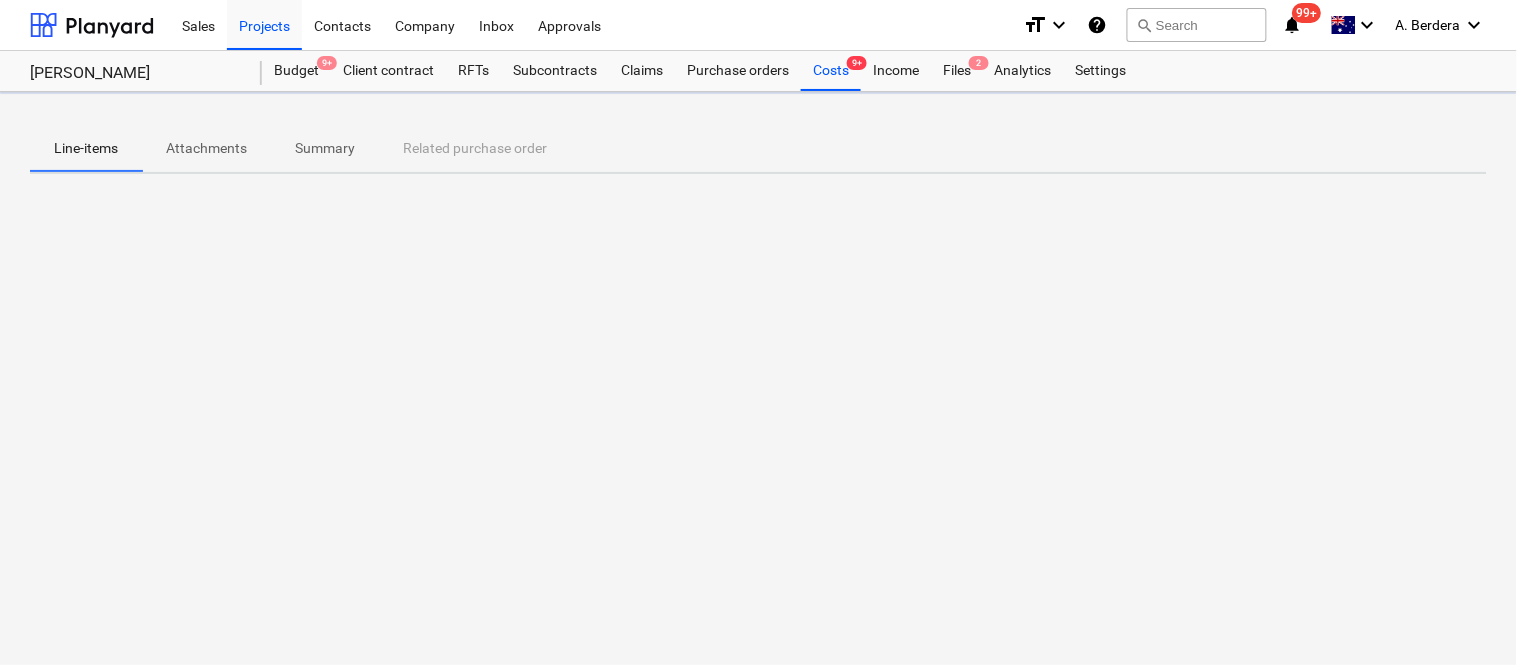 scroll, scrollTop: 0, scrollLeft: 0, axis: both 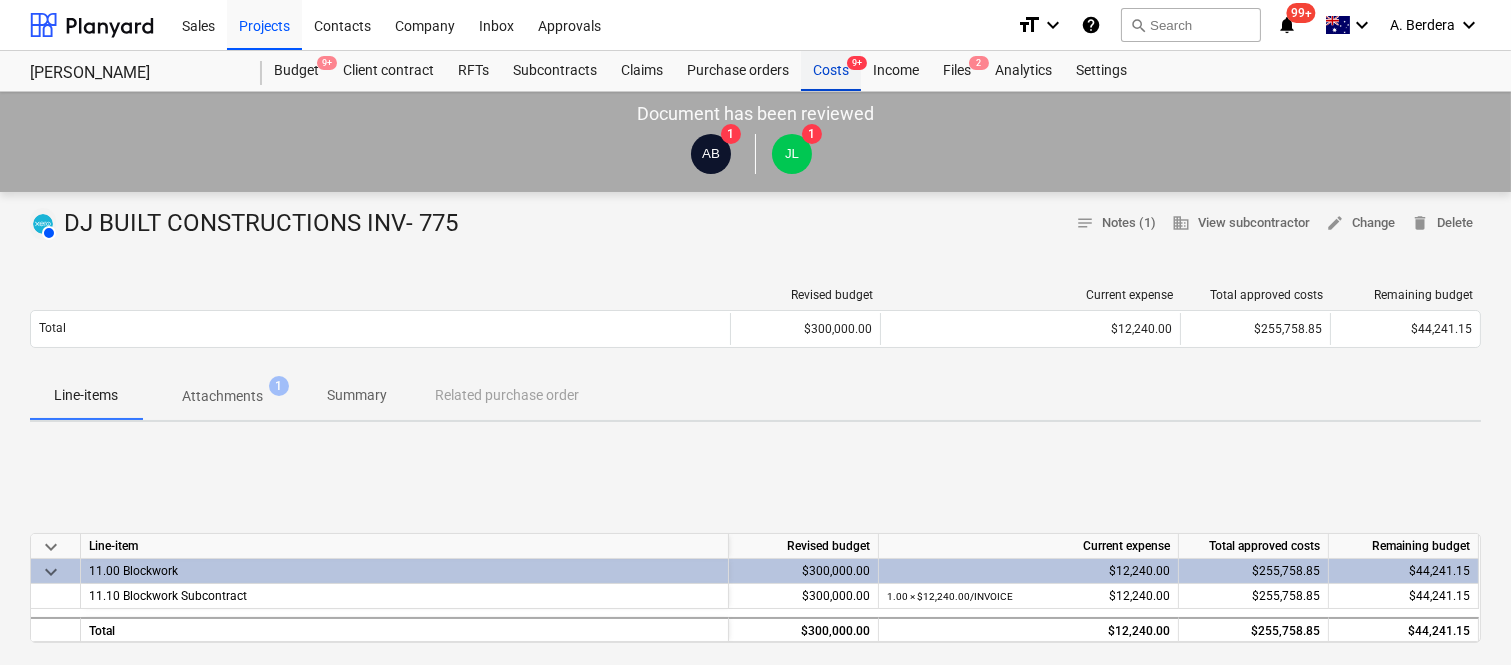 click on "Costs 9+" at bounding box center (831, 71) 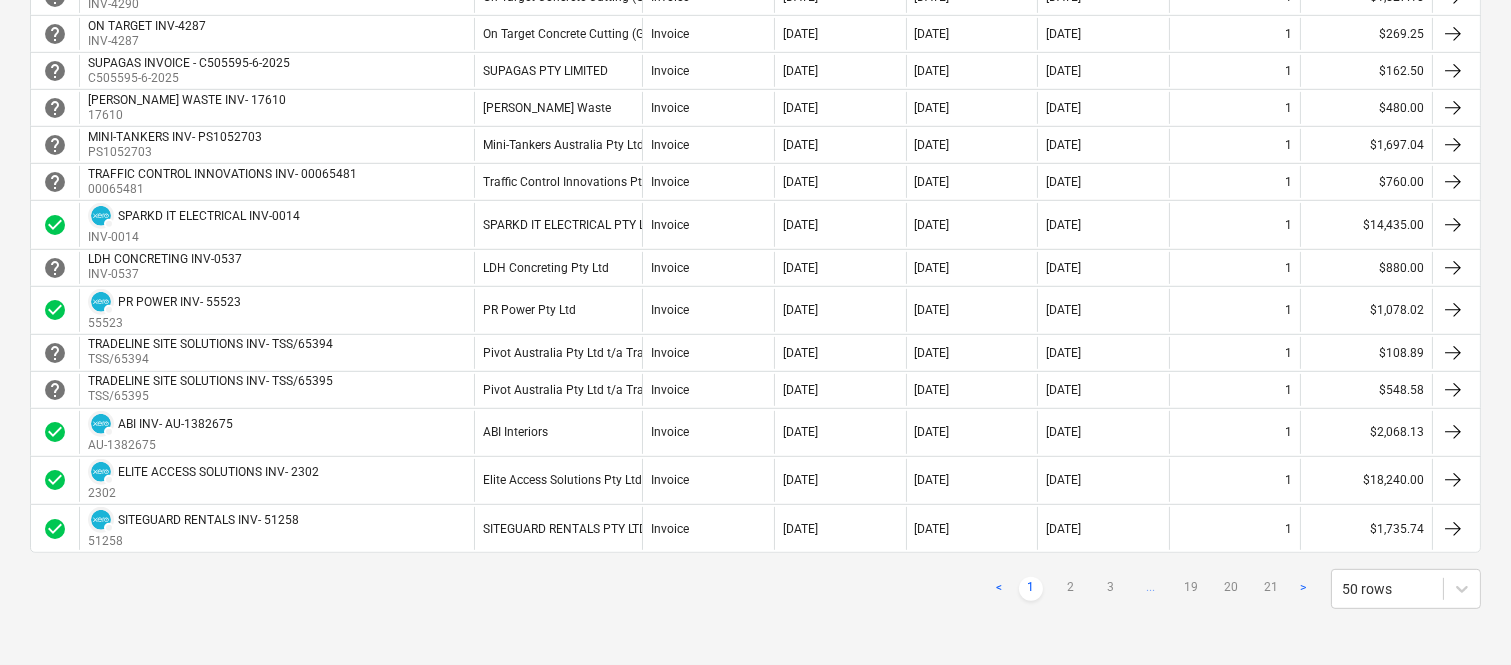 scroll, scrollTop: 1836, scrollLeft: 0, axis: vertical 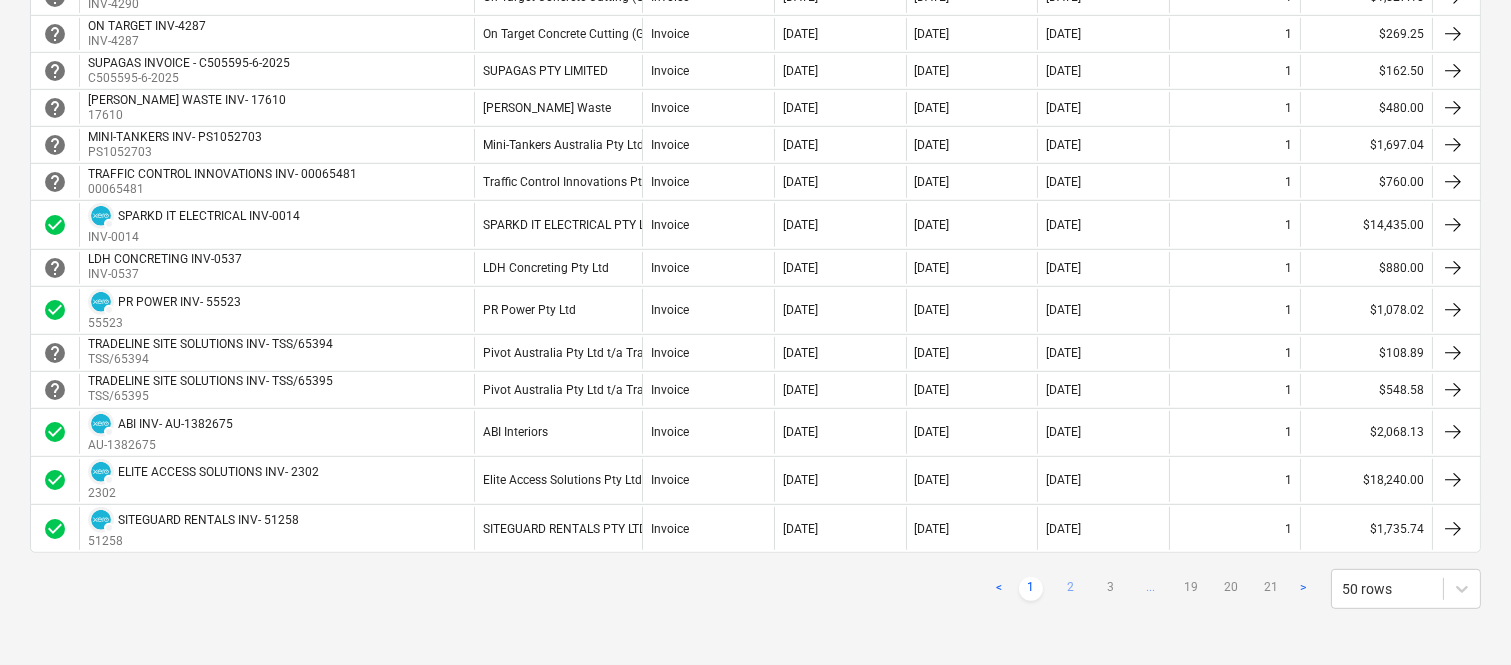 click on "2" at bounding box center [1071, 589] 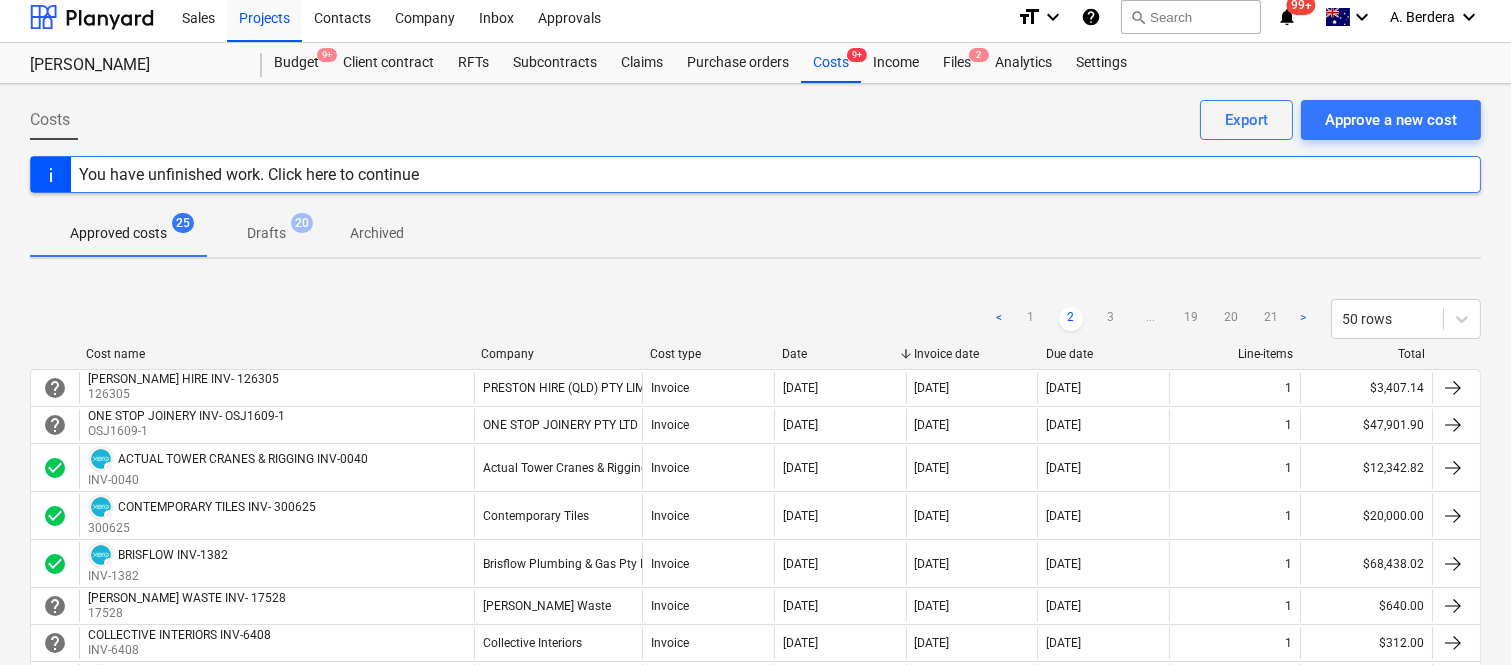scroll, scrollTop: 0, scrollLeft: 0, axis: both 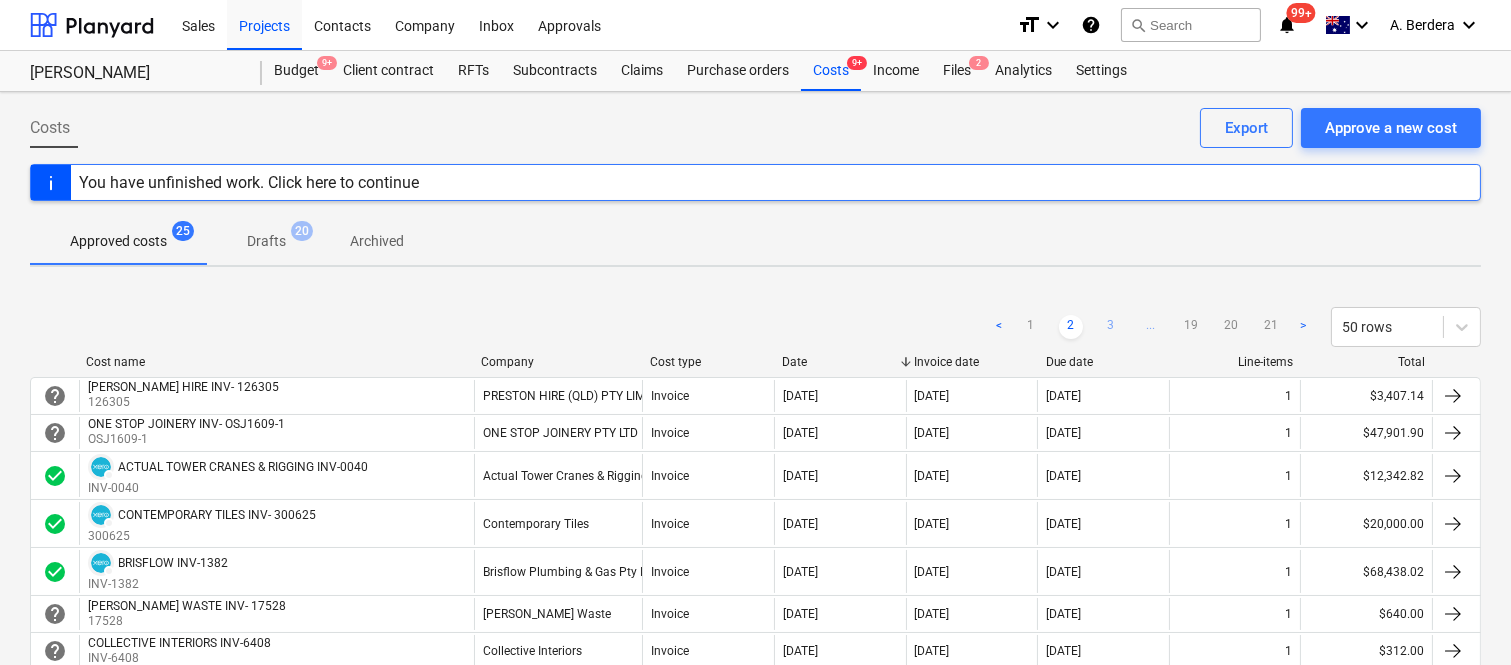 click on "3" at bounding box center [1111, 327] 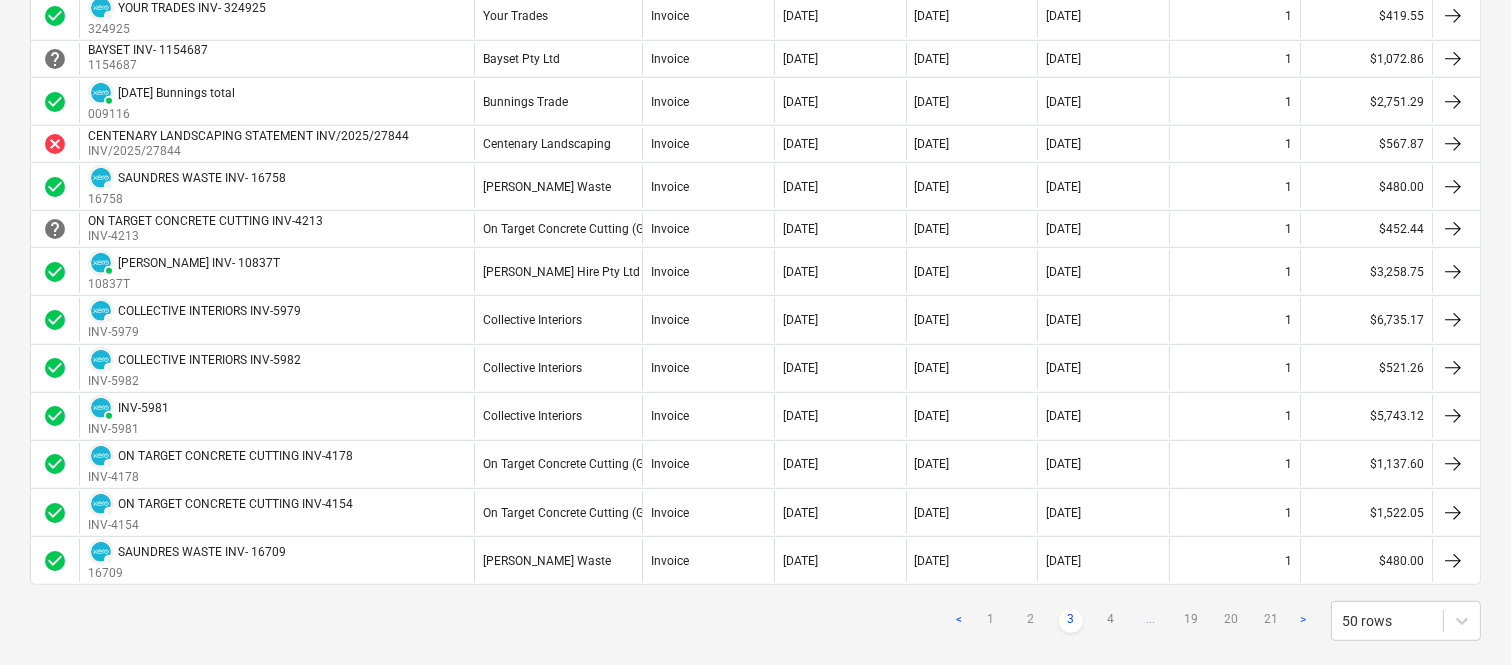 scroll, scrollTop: 1992, scrollLeft: 0, axis: vertical 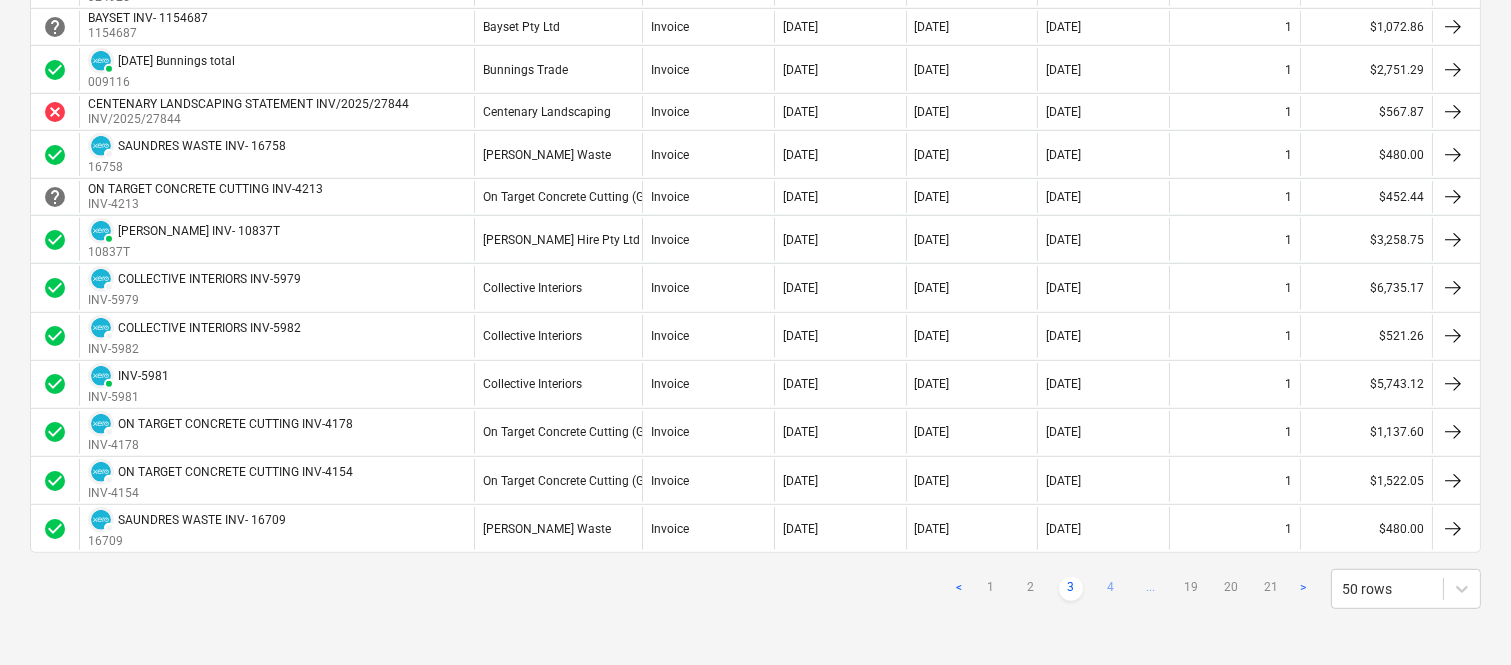 click on "4" at bounding box center (1111, 589) 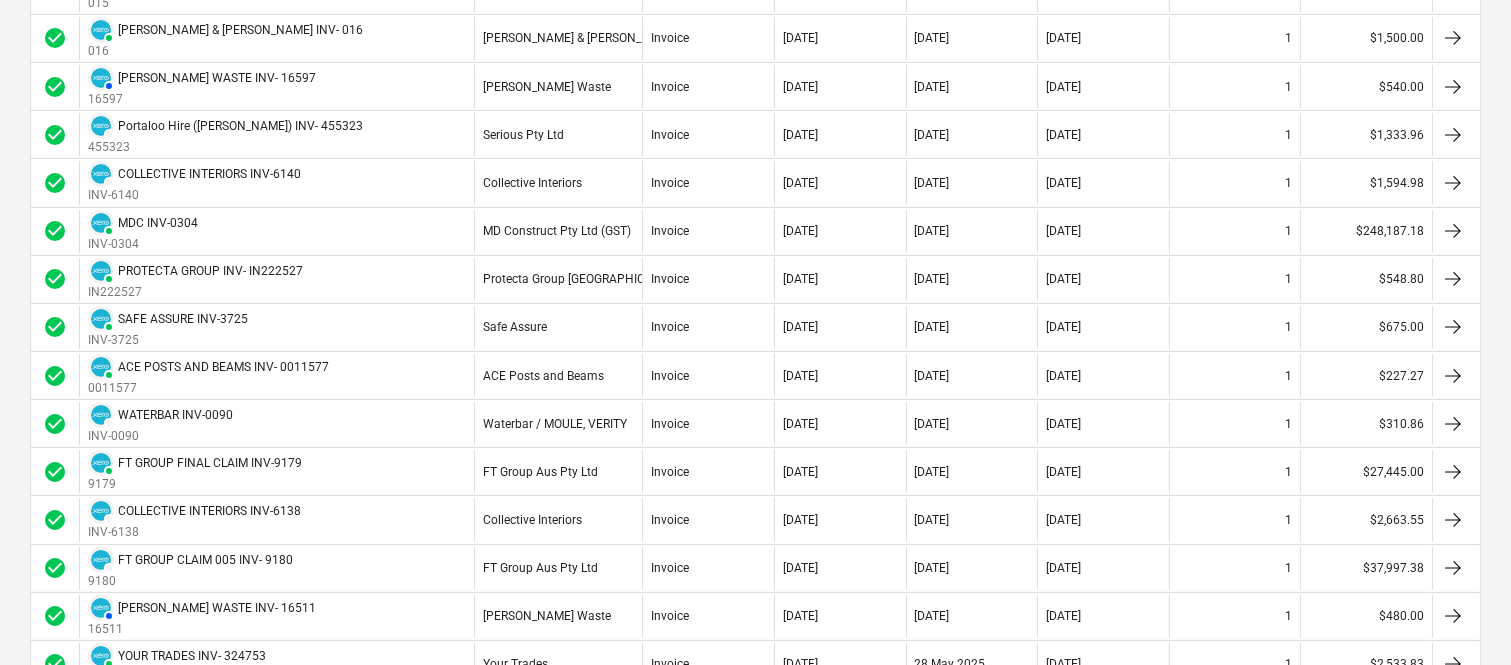 scroll, scrollTop: 1014, scrollLeft: 0, axis: vertical 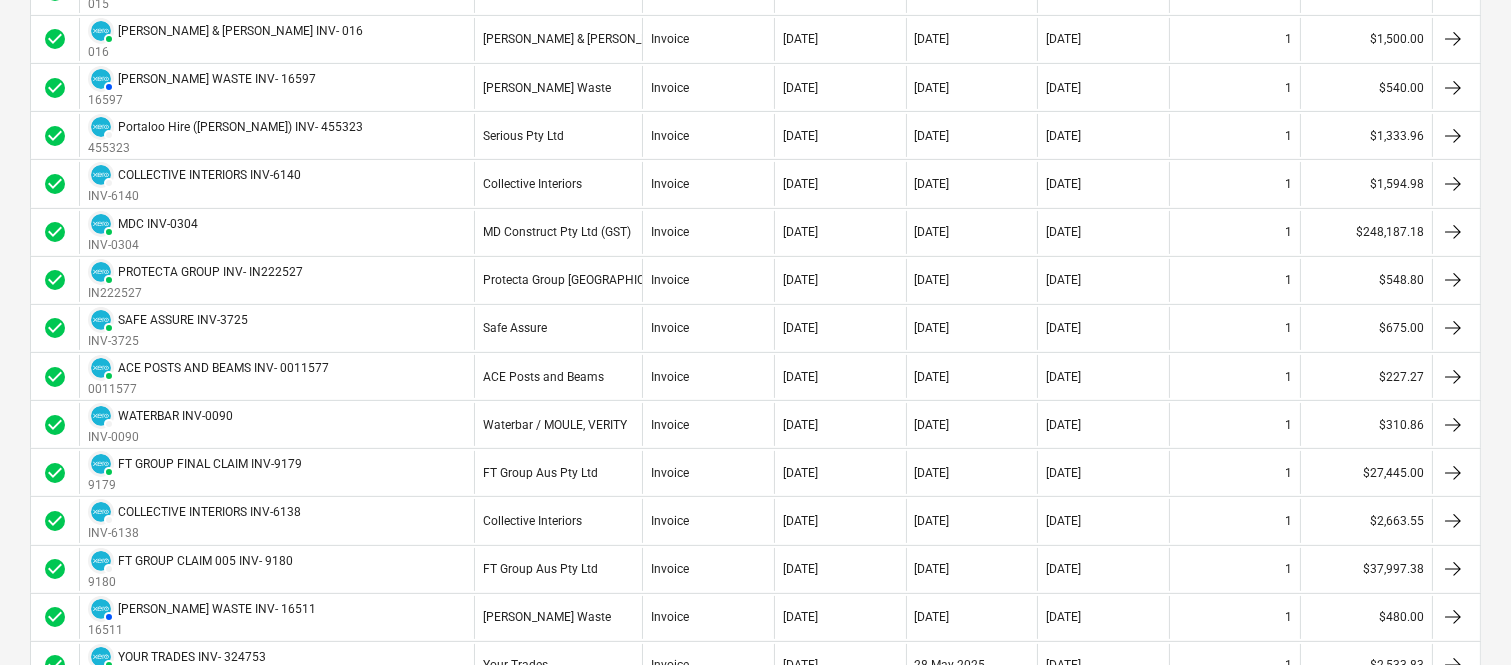 click on "30 Jun 2025" at bounding box center [1103, 569] 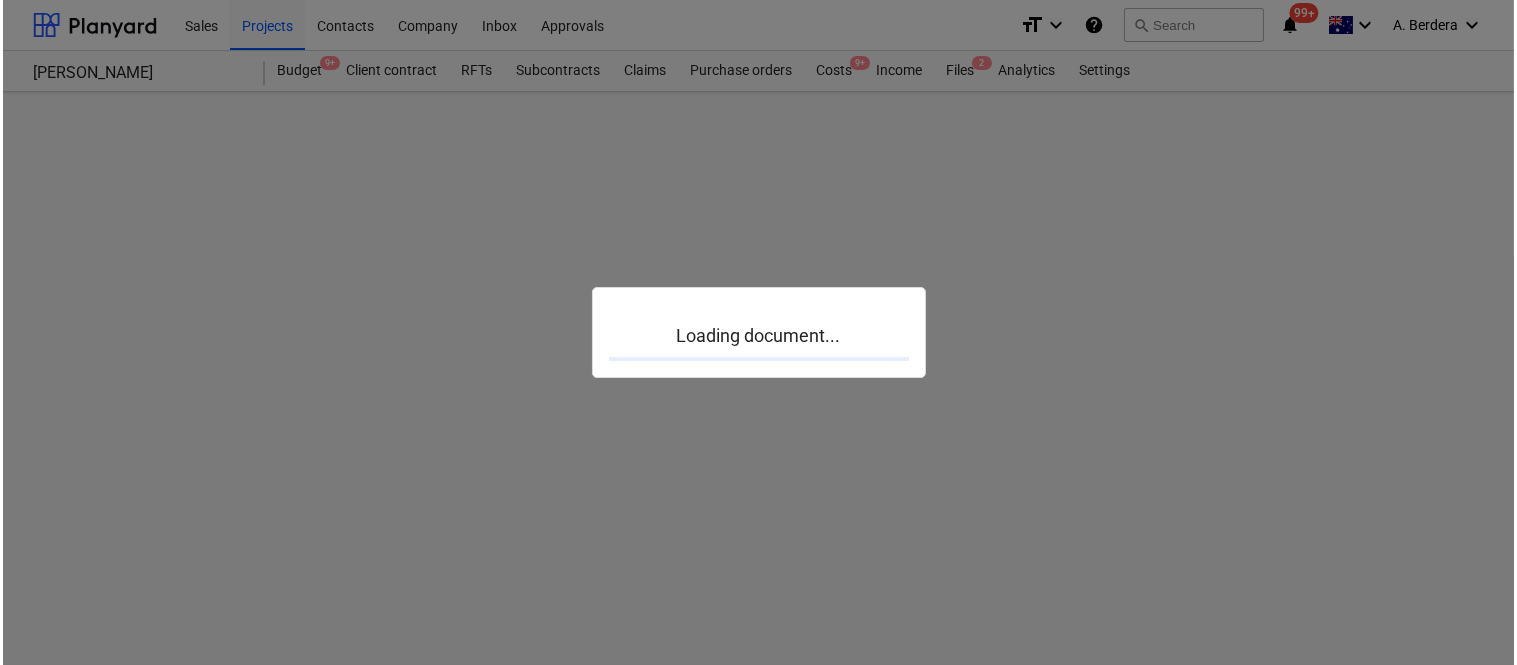 scroll, scrollTop: 0, scrollLeft: 0, axis: both 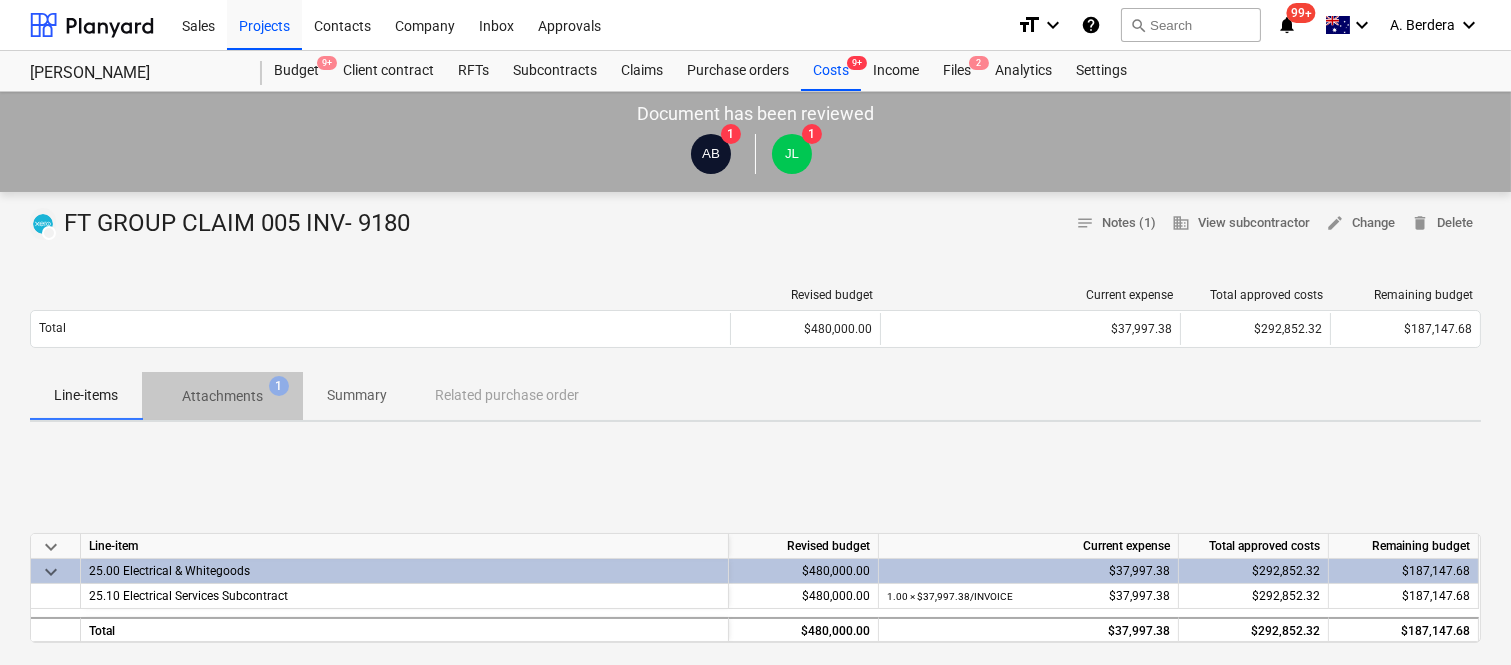 click on "Attachments" at bounding box center [222, 396] 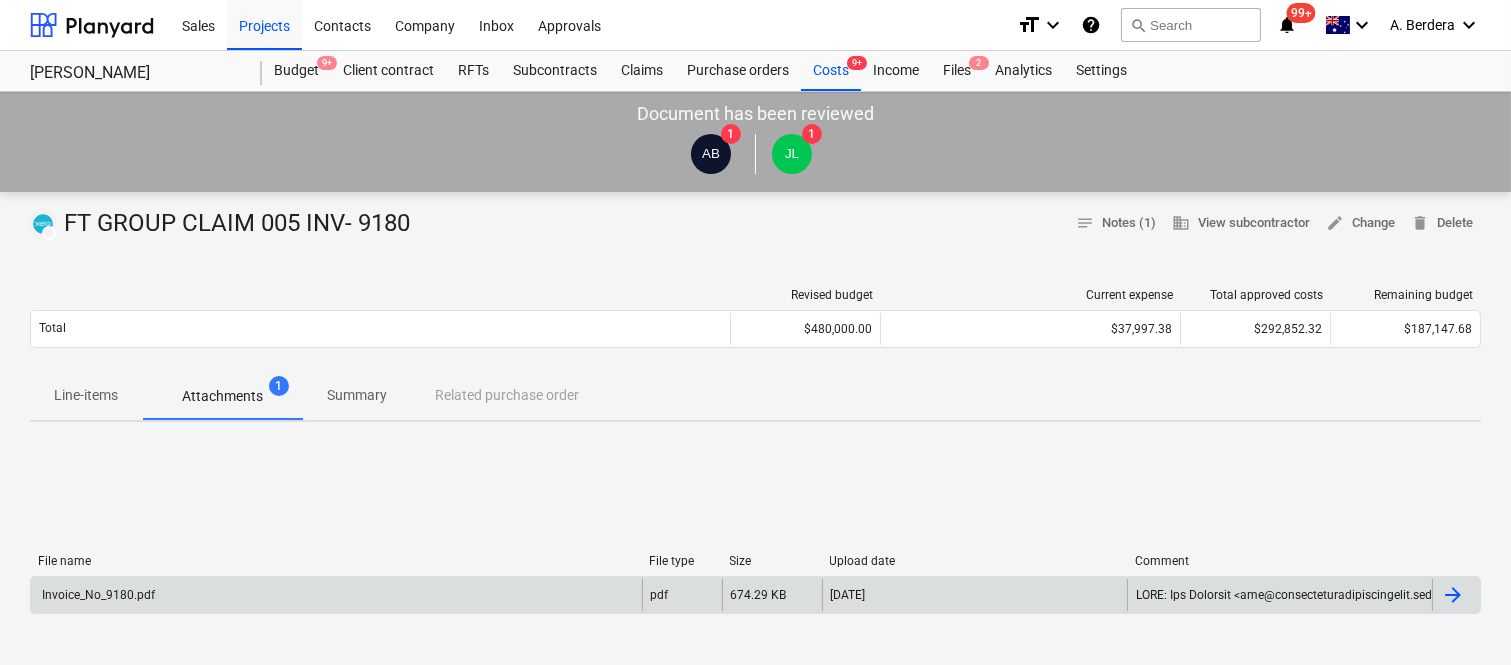 click on "Invoice_No_9180.pdf" at bounding box center [336, 595] 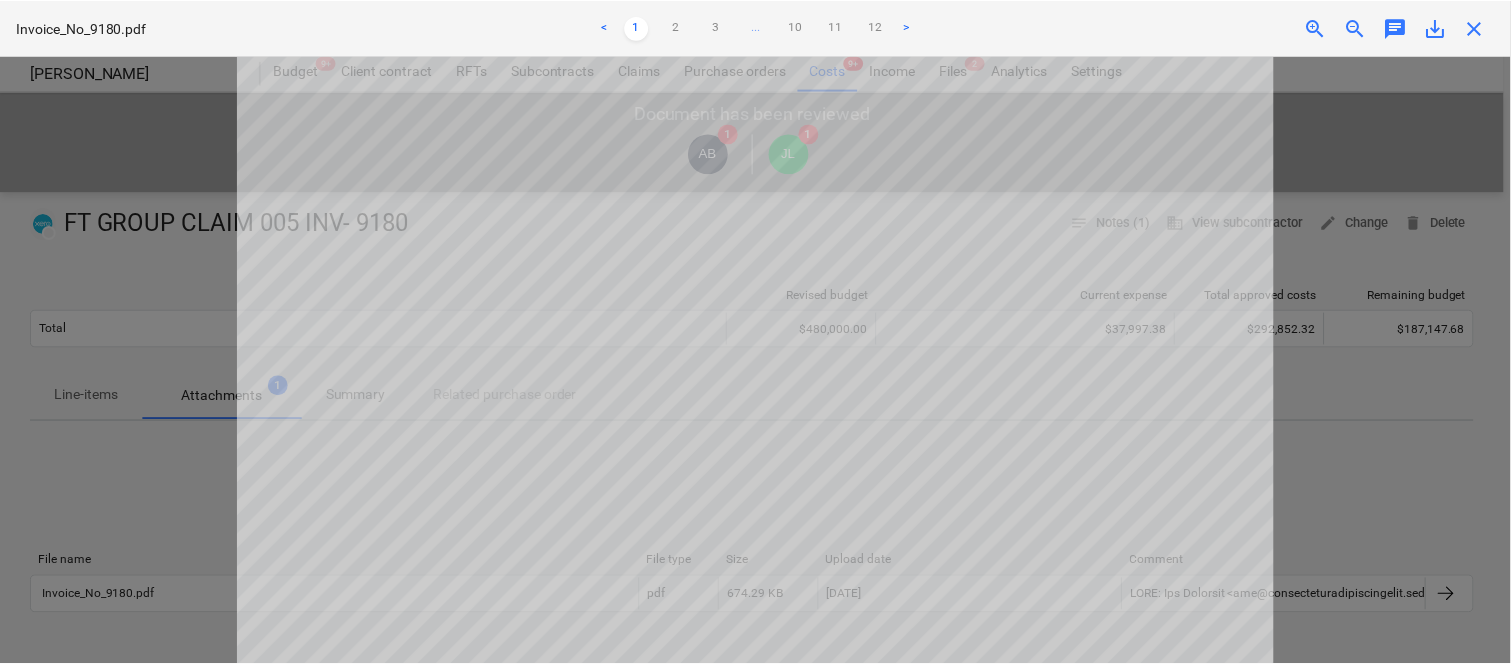 scroll, scrollTop: 0, scrollLeft: 0, axis: both 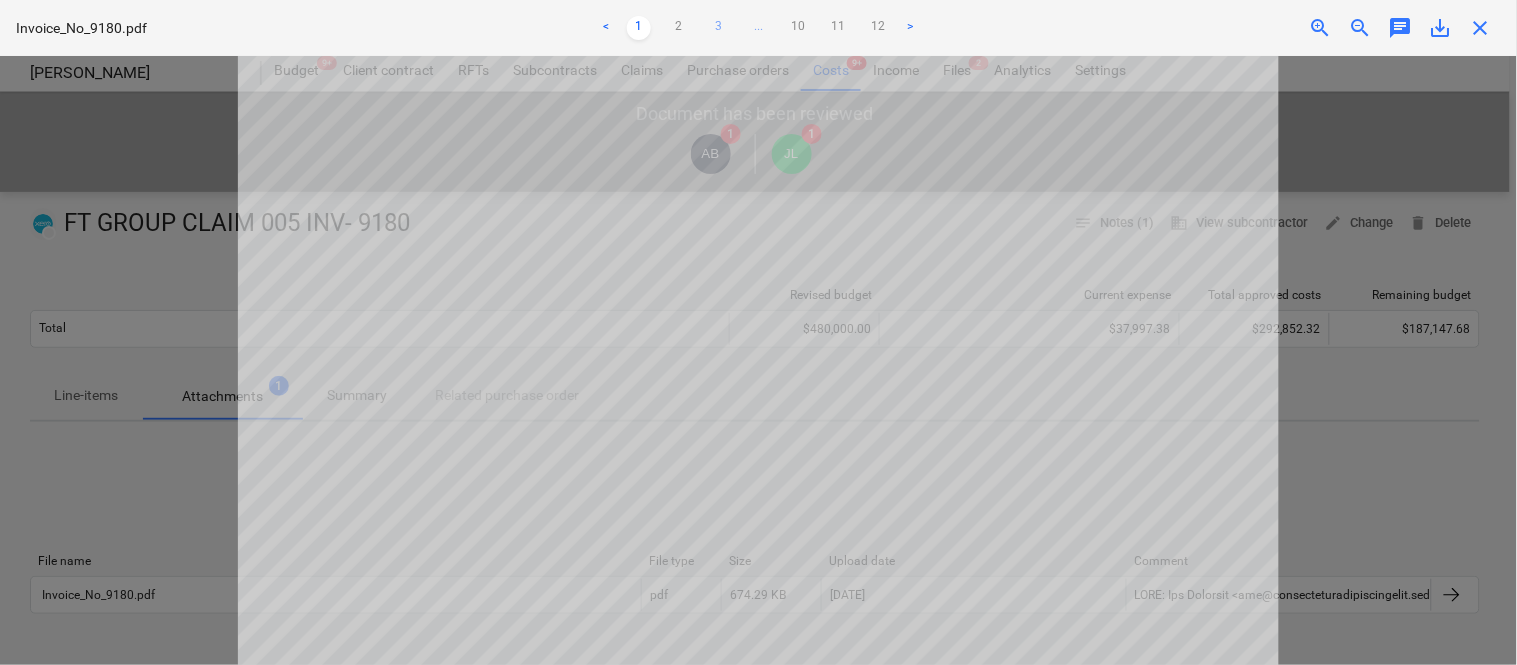click on "3" at bounding box center [719, 28] 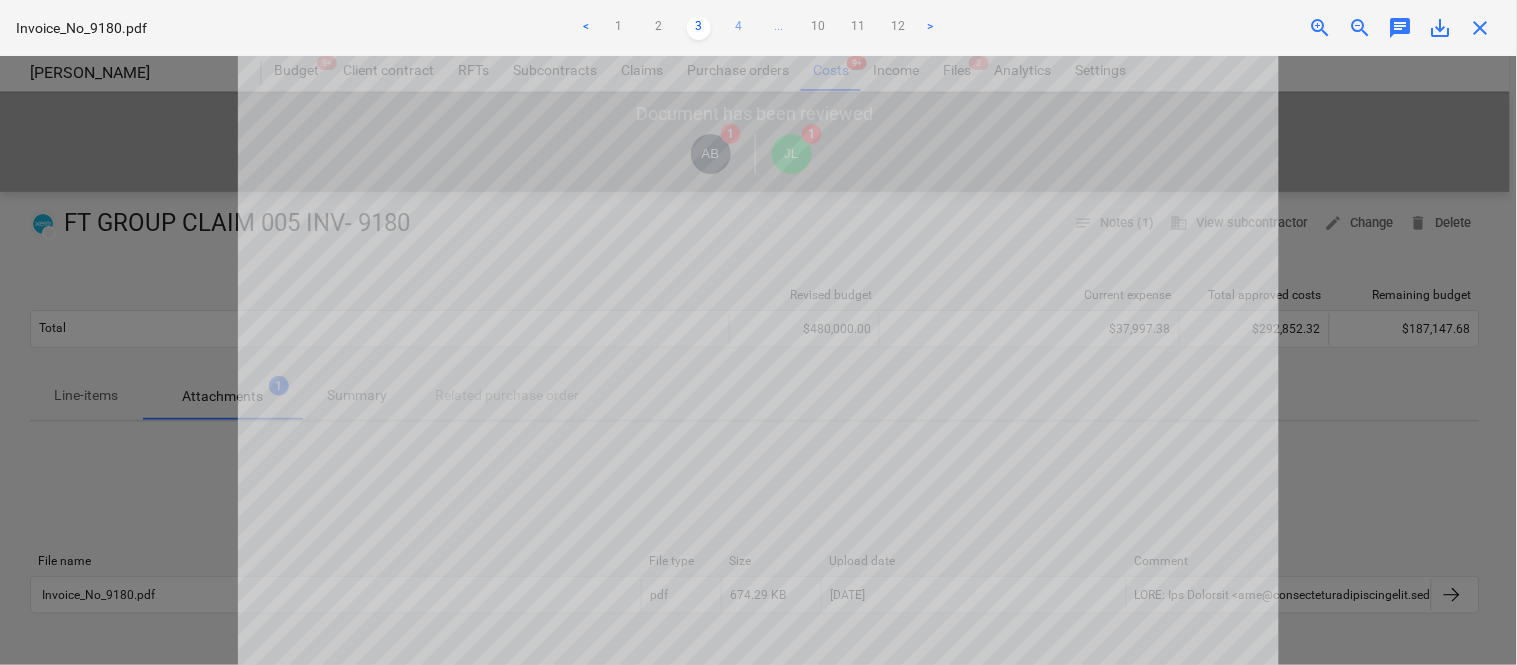 click on "4" at bounding box center [739, 28] 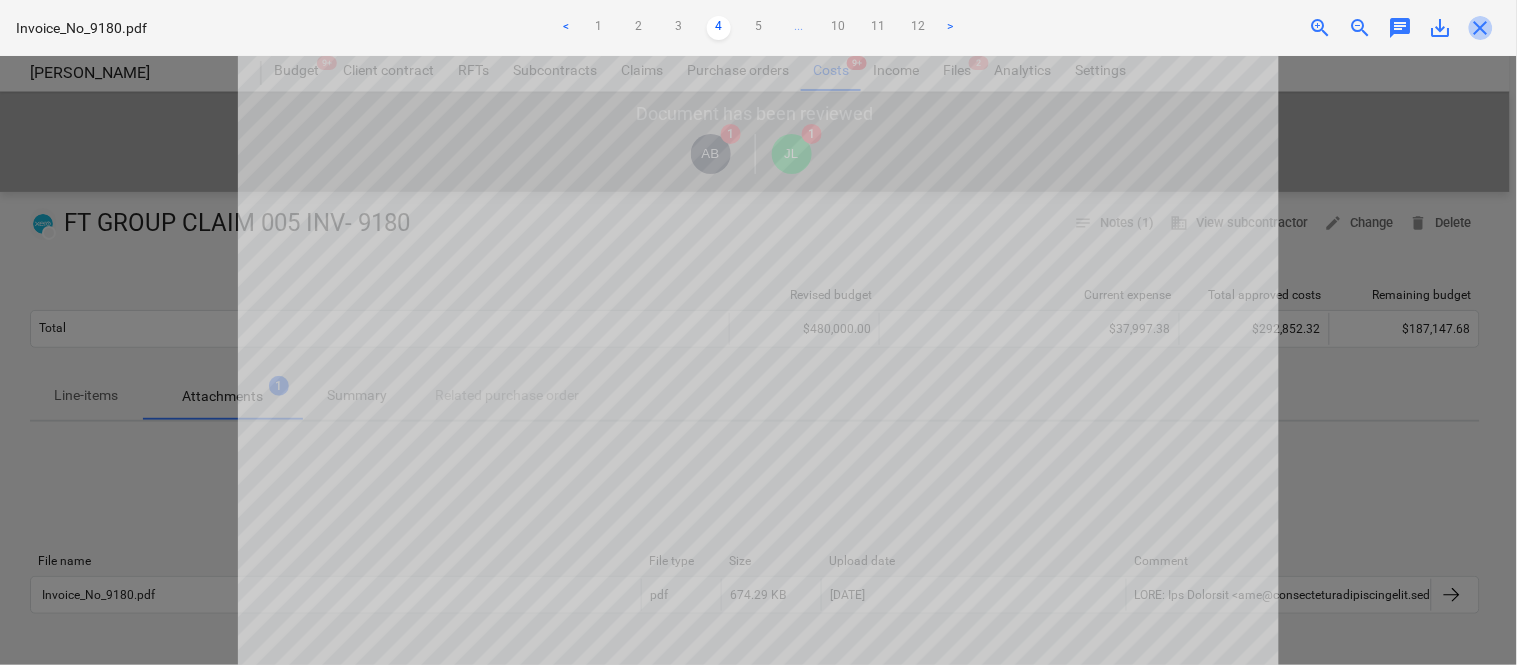 click on "close" at bounding box center (1481, 28) 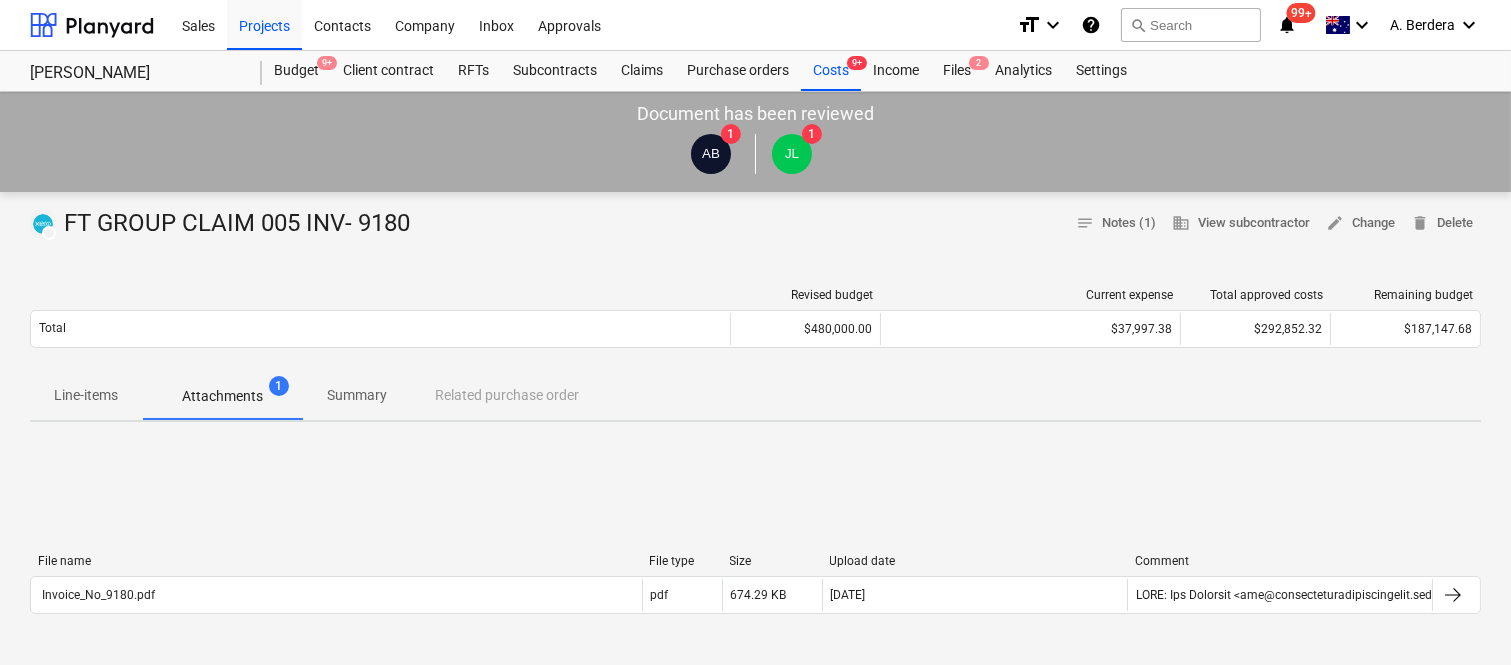 click on "Summary" at bounding box center [357, 395] 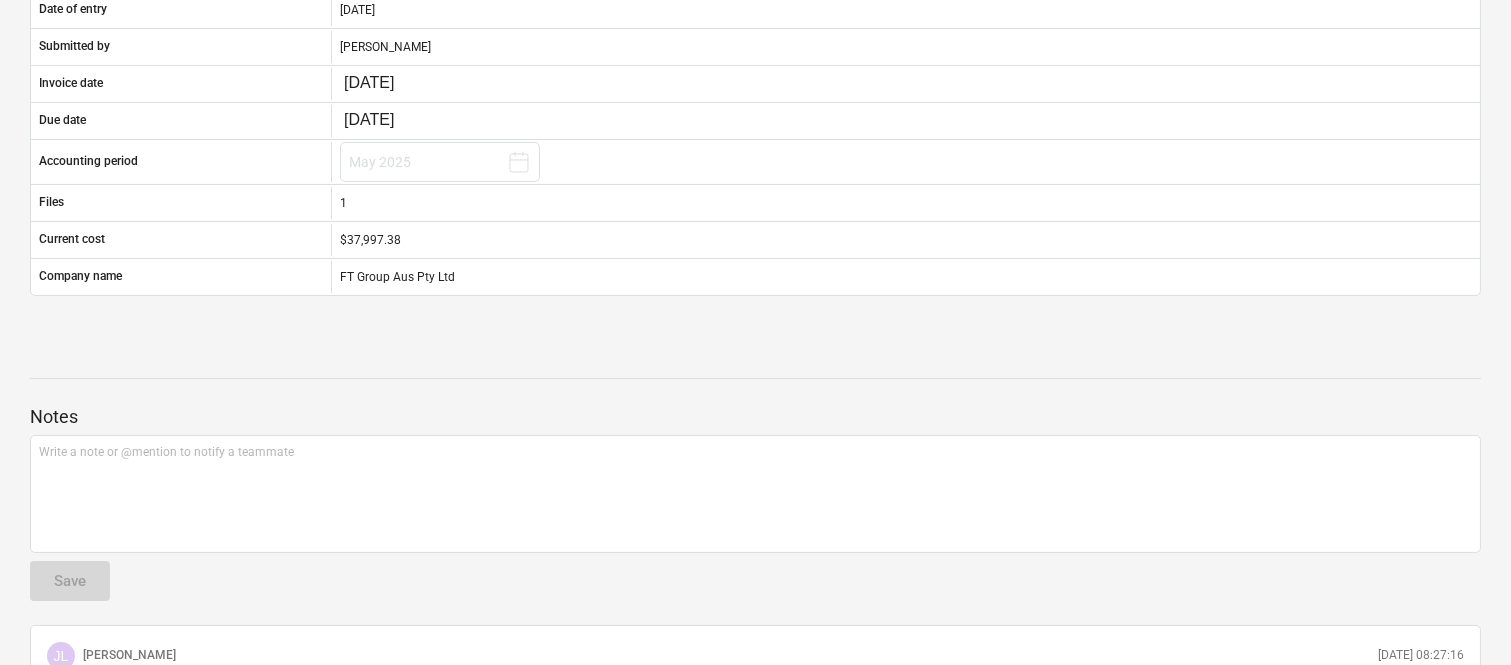 scroll, scrollTop: 0, scrollLeft: 0, axis: both 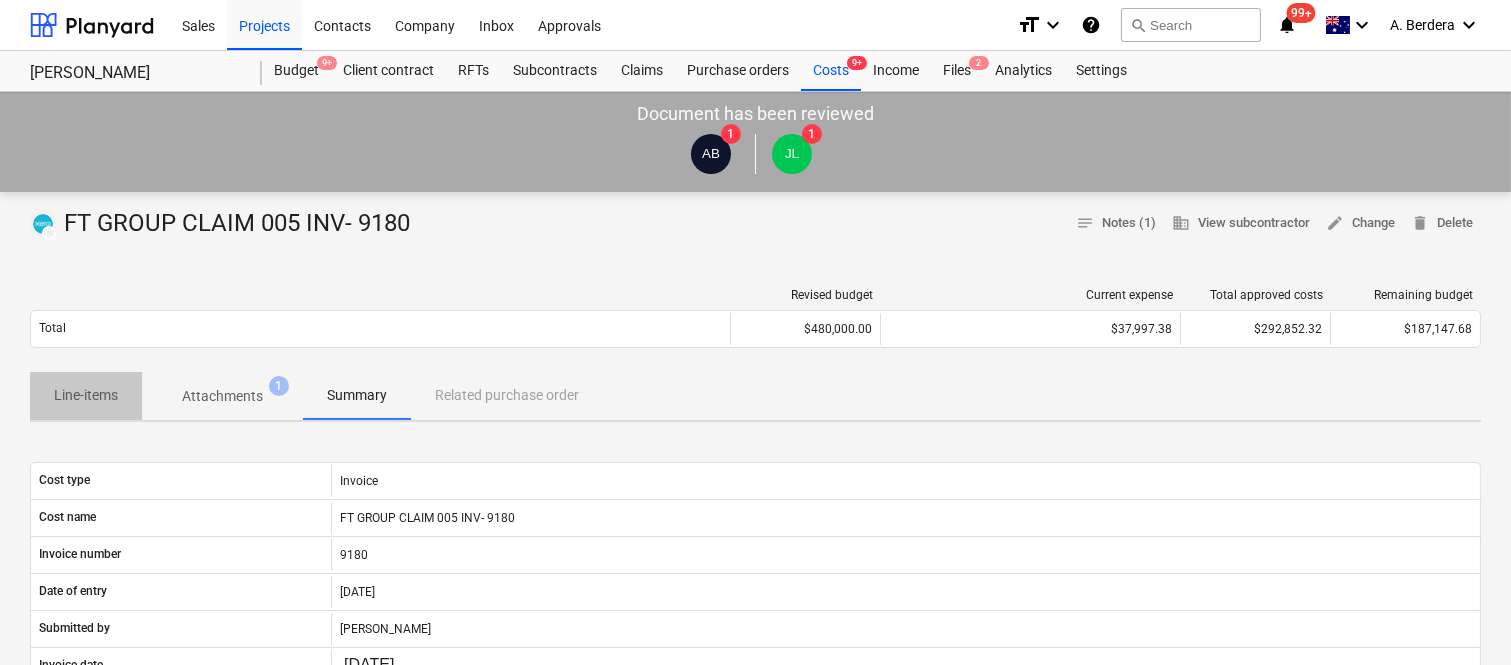 click on "Line-items" at bounding box center [86, 395] 